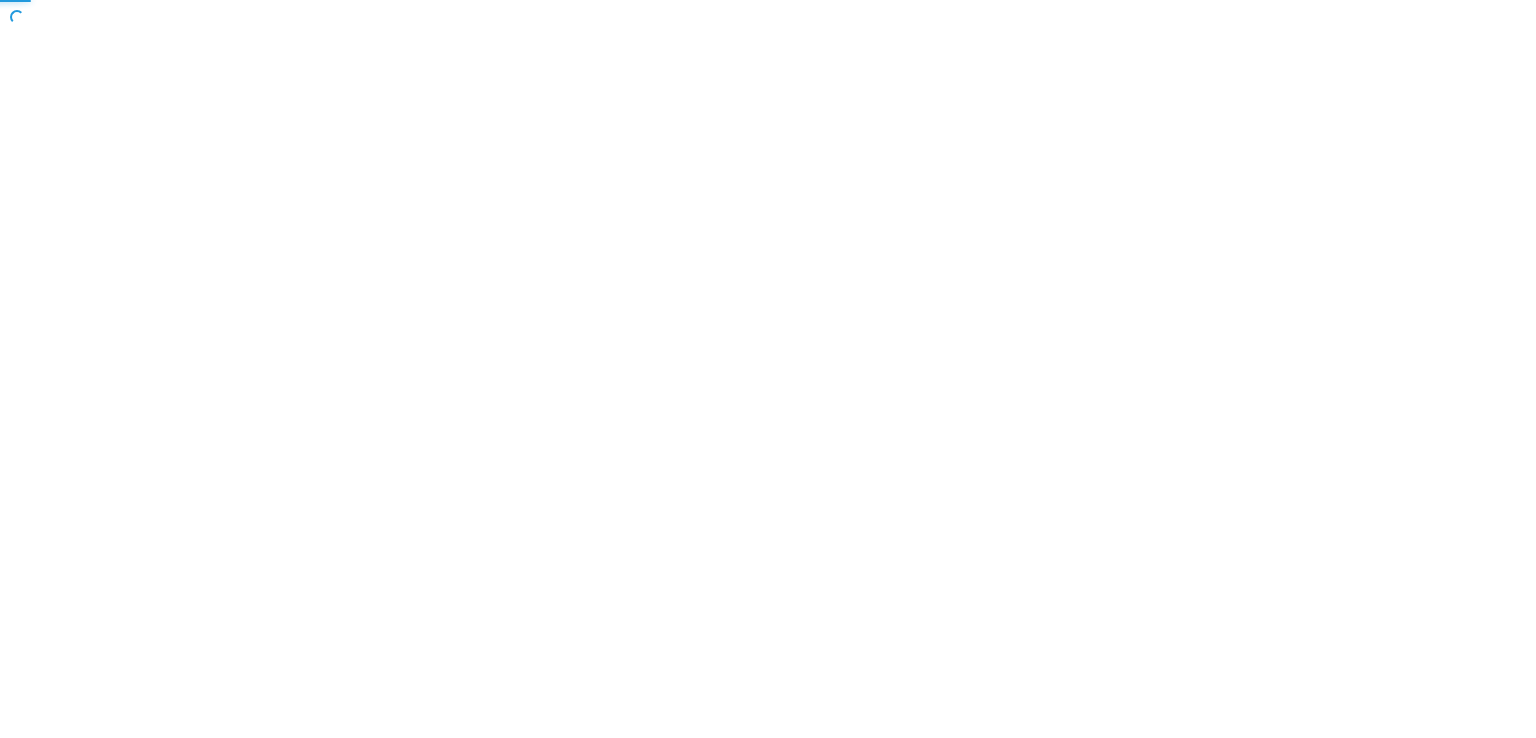 scroll, scrollTop: 0, scrollLeft: 0, axis: both 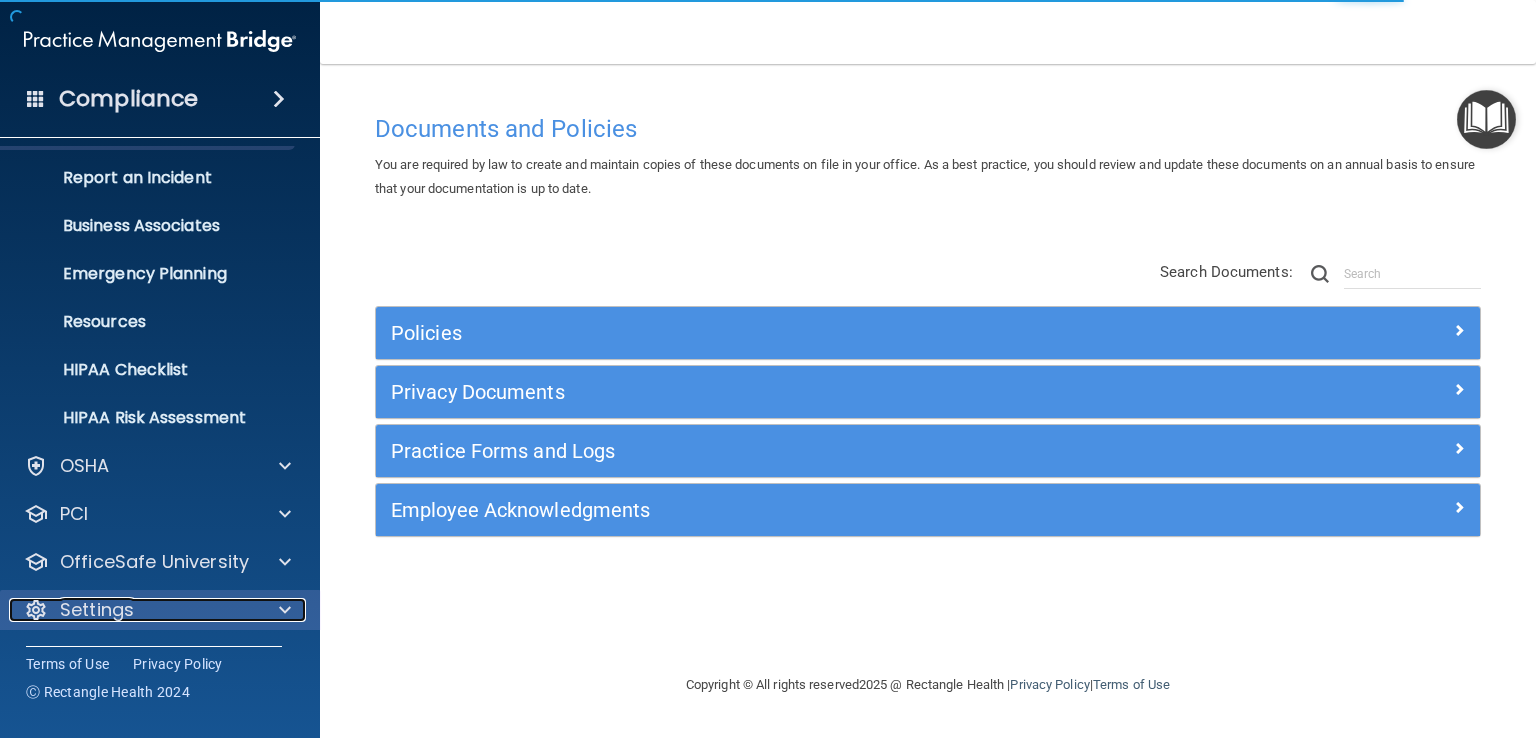 click at bounding box center [285, 610] 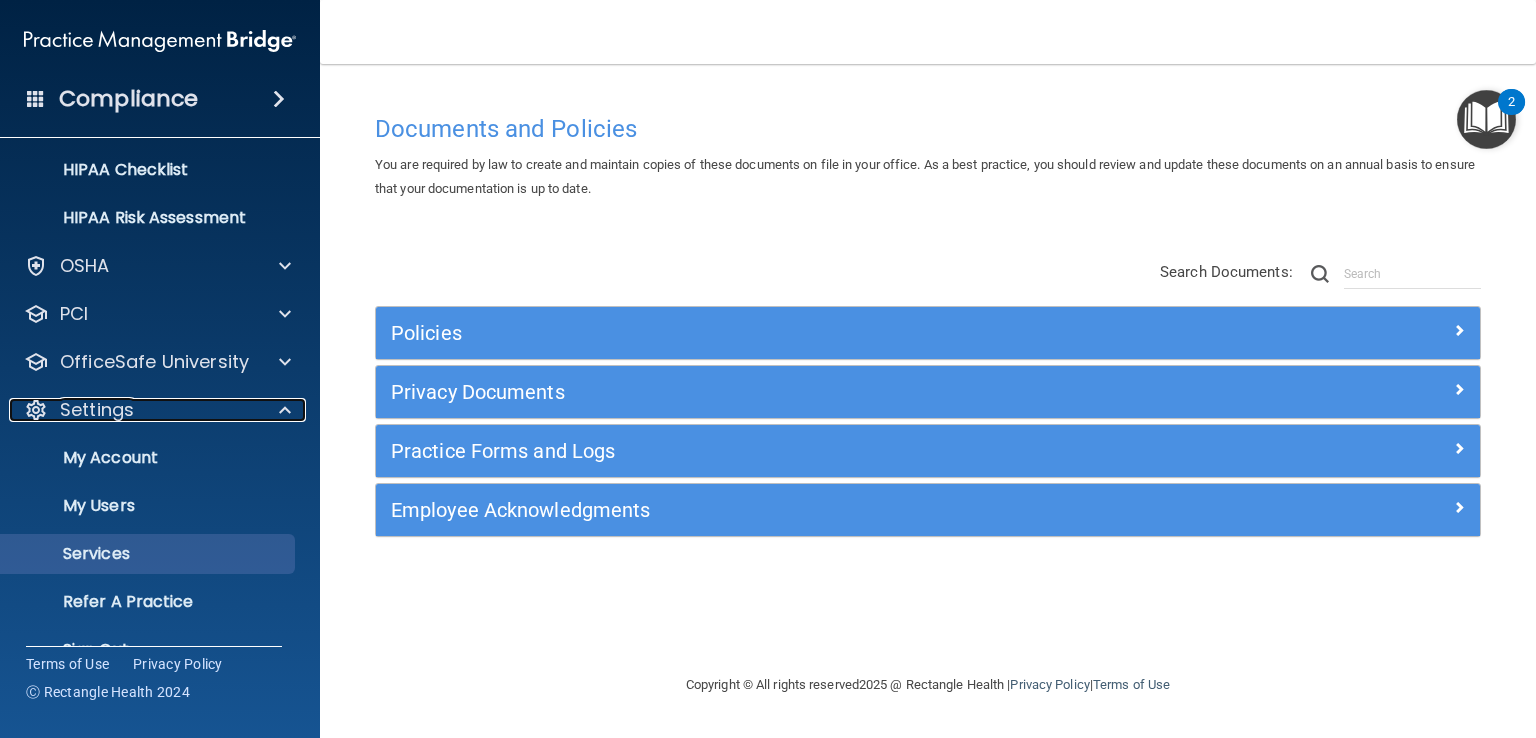 scroll, scrollTop: 332, scrollLeft: 0, axis: vertical 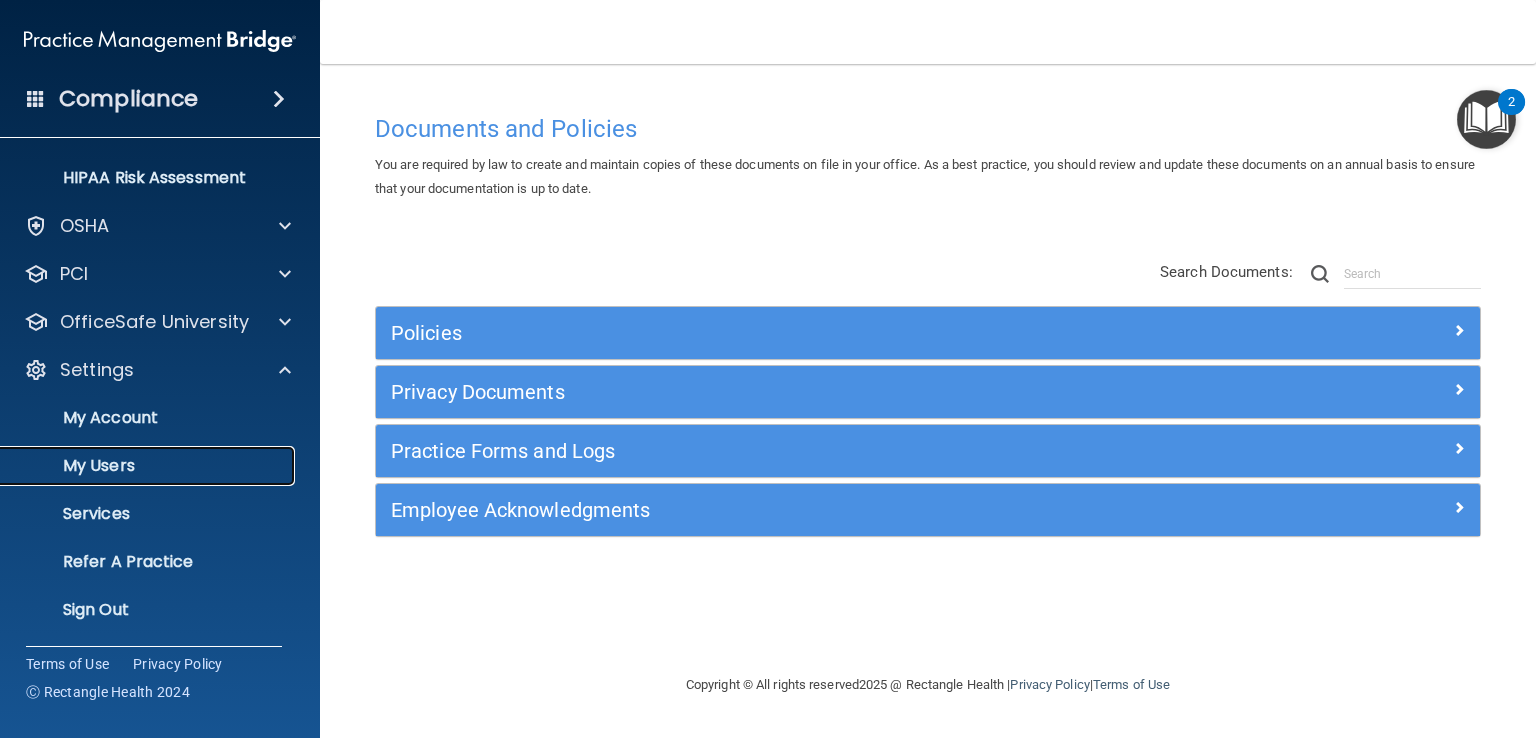 click on "My Users" at bounding box center (149, 466) 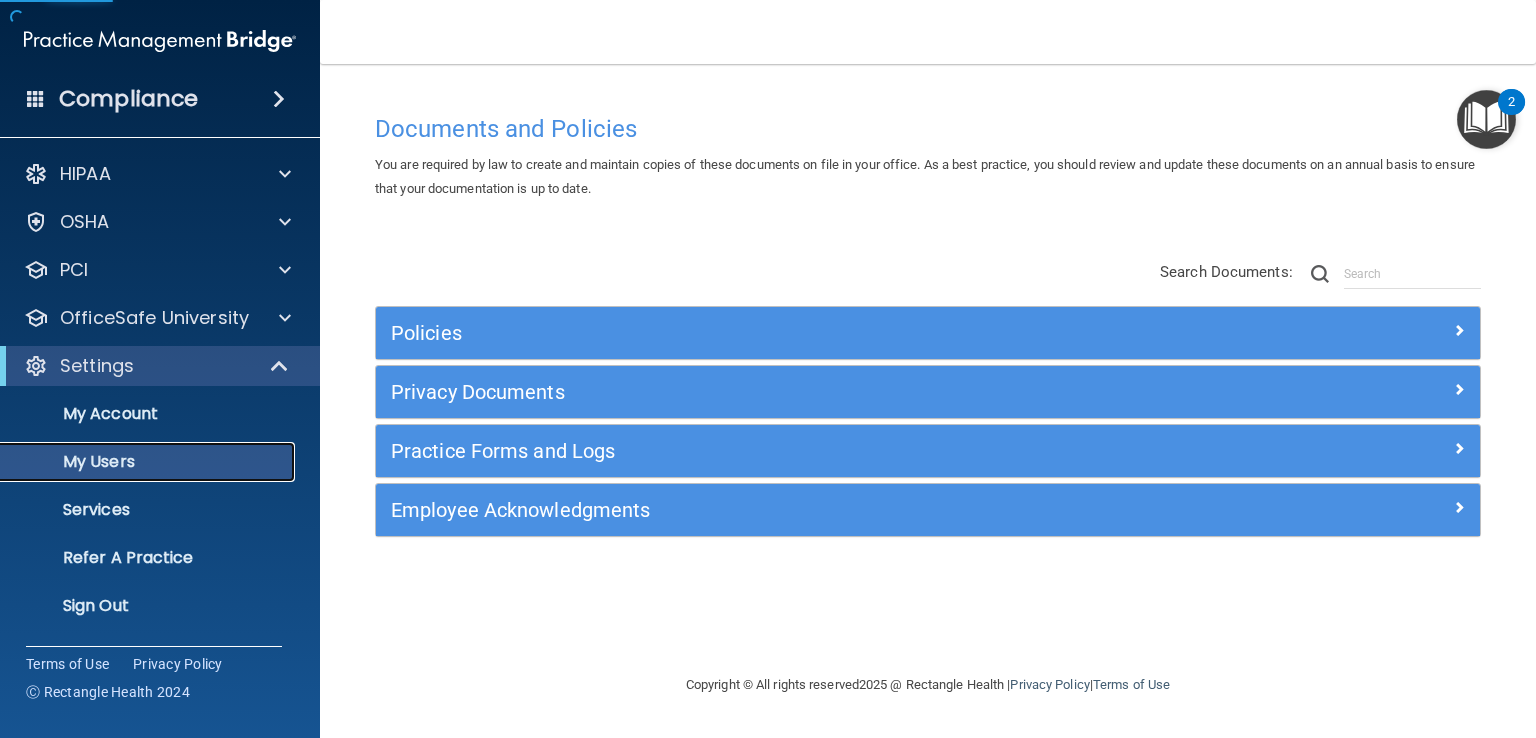 scroll, scrollTop: 0, scrollLeft: 0, axis: both 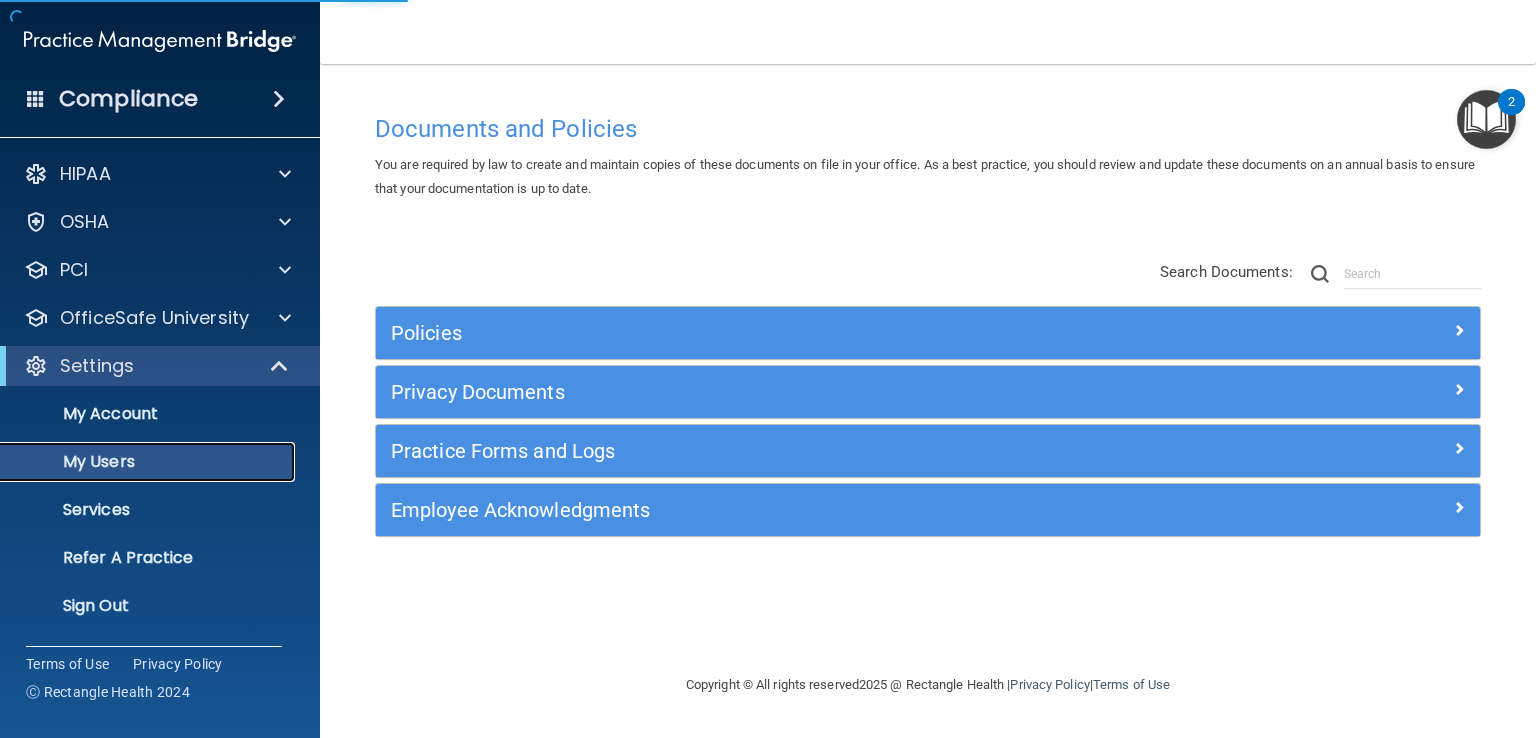 select on "20" 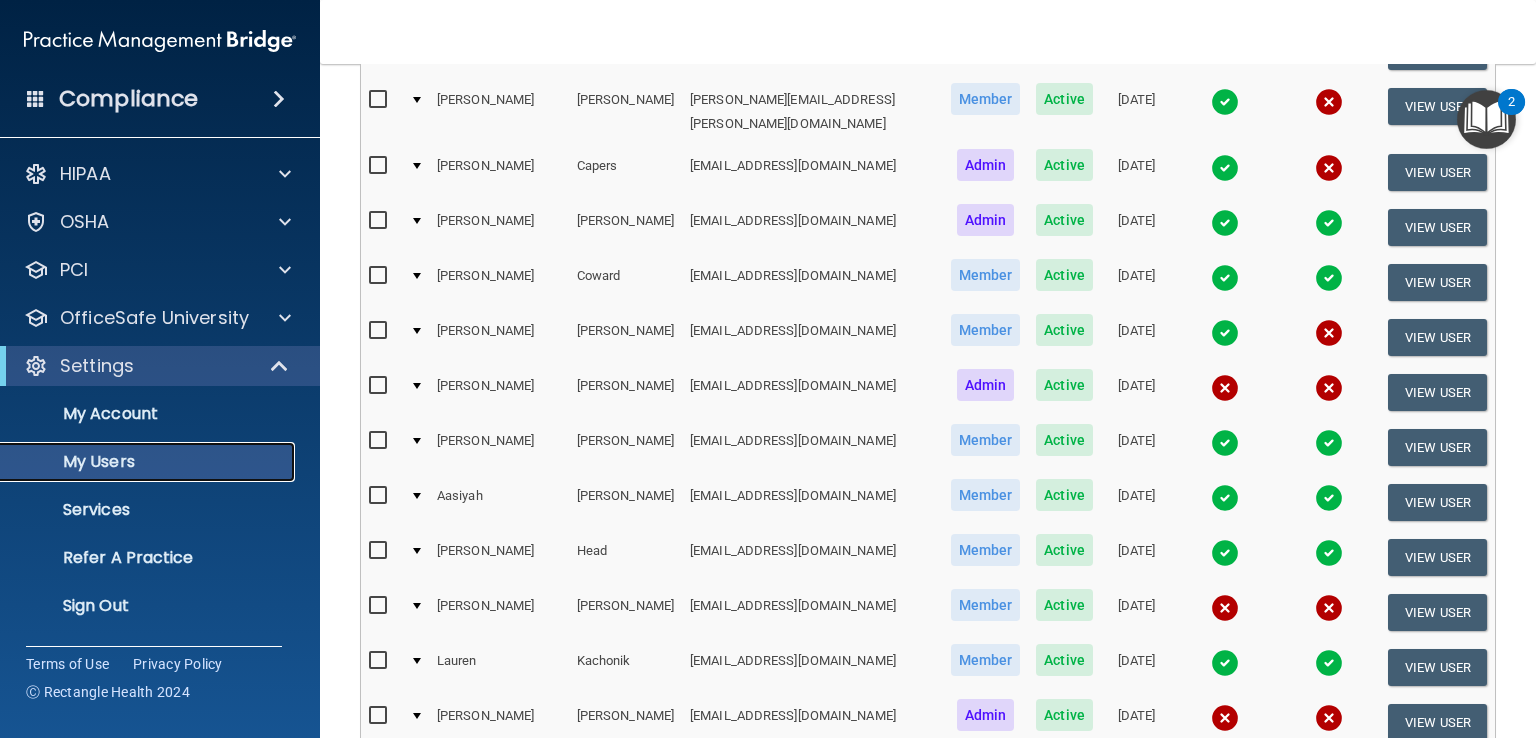 scroll, scrollTop: 500, scrollLeft: 0, axis: vertical 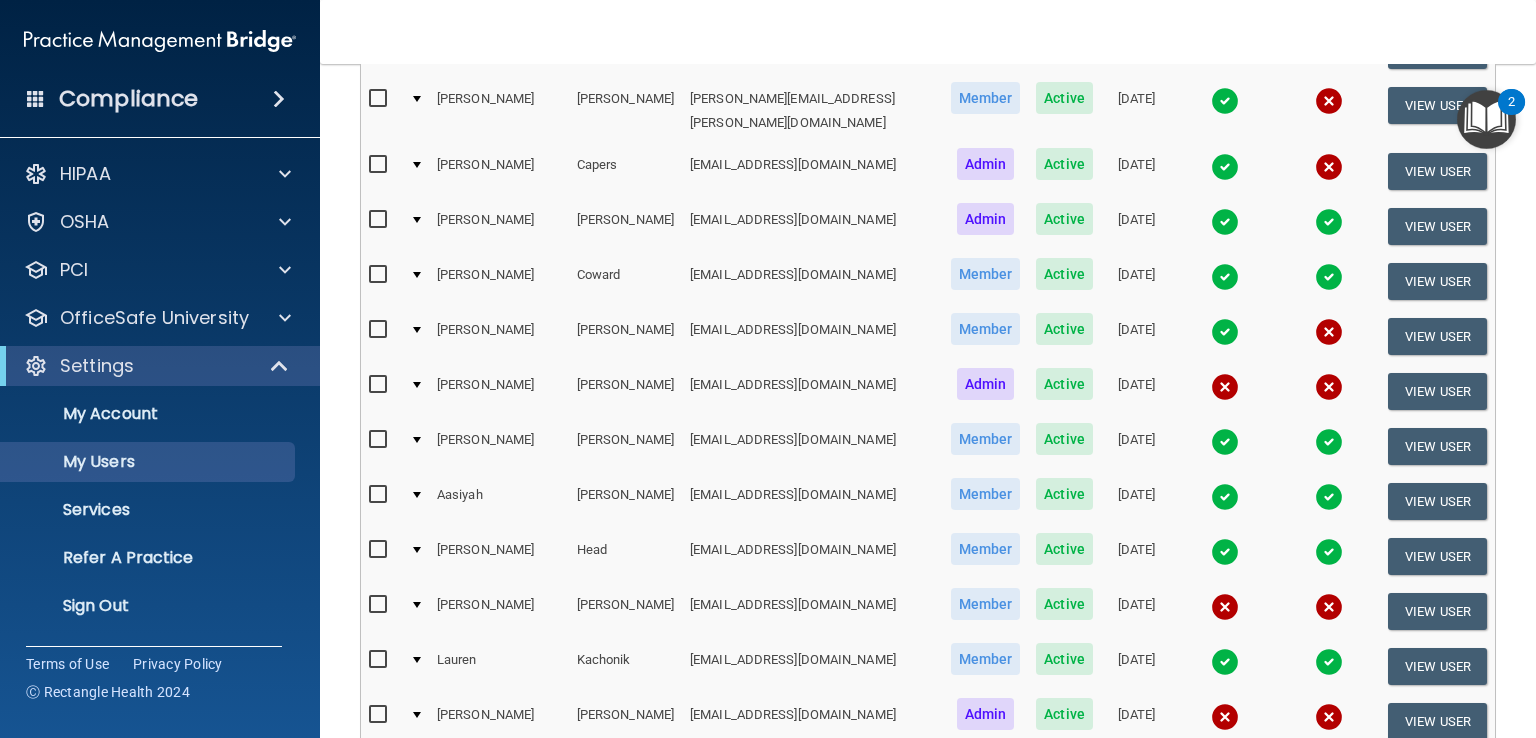 click at bounding box center [380, 385] 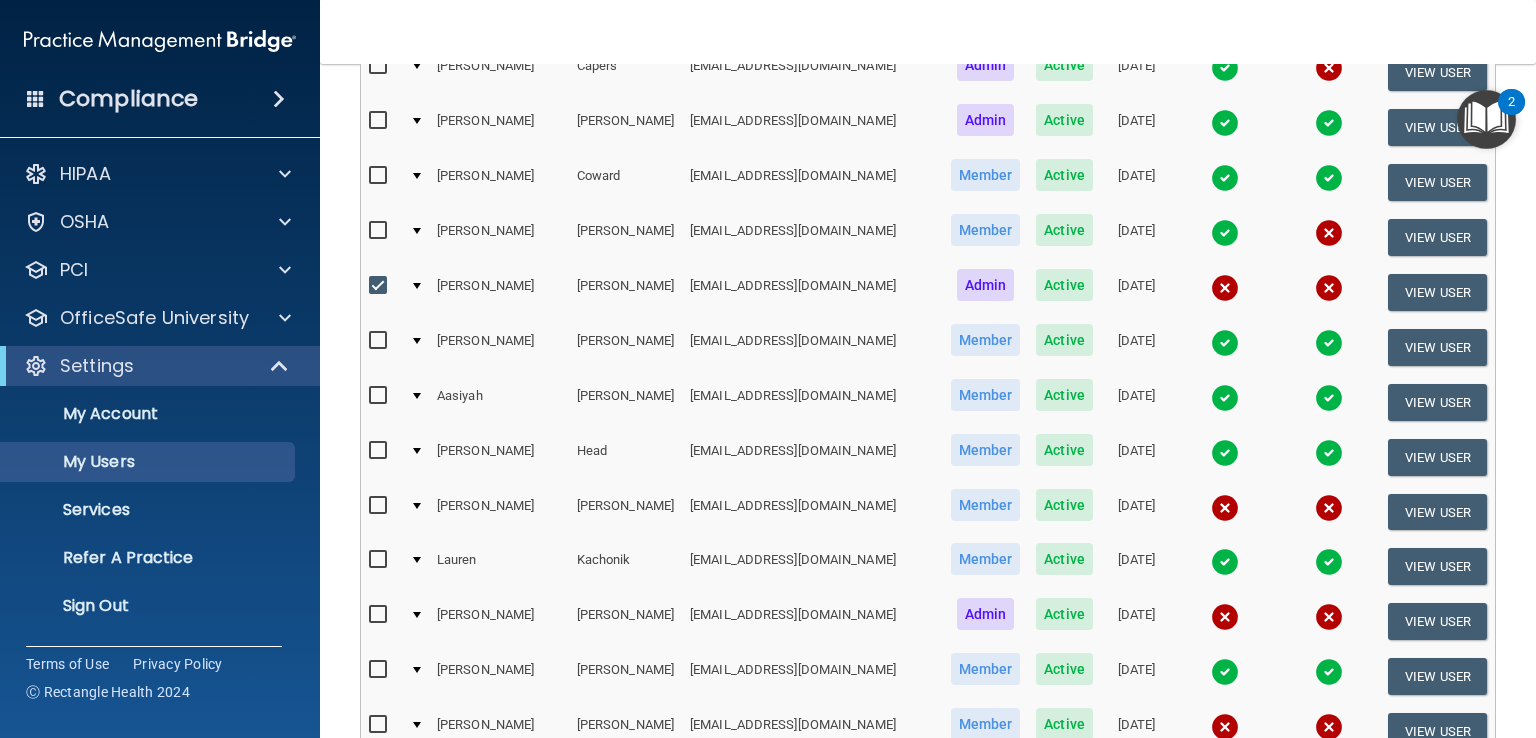 scroll, scrollTop: 701, scrollLeft: 0, axis: vertical 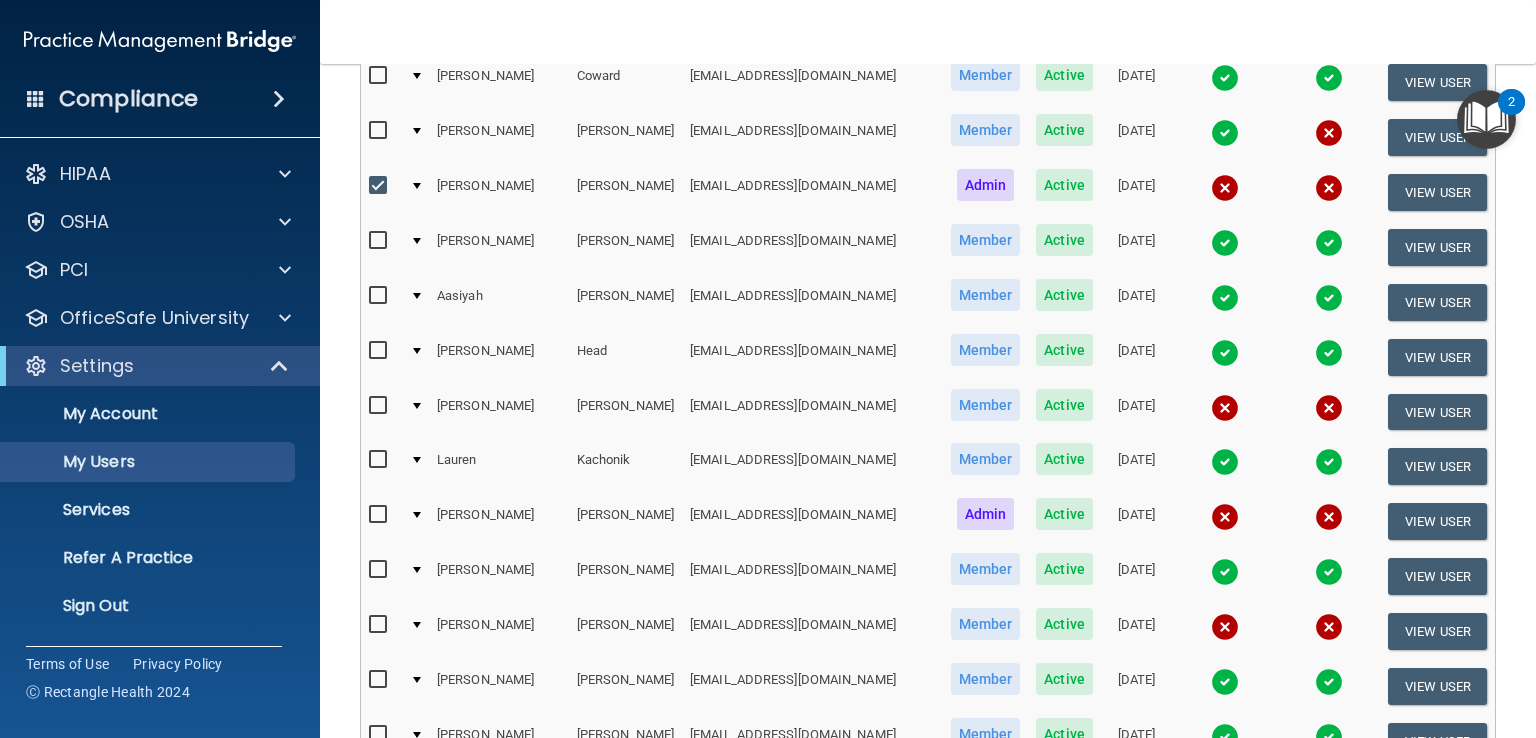 click at bounding box center (380, 406) 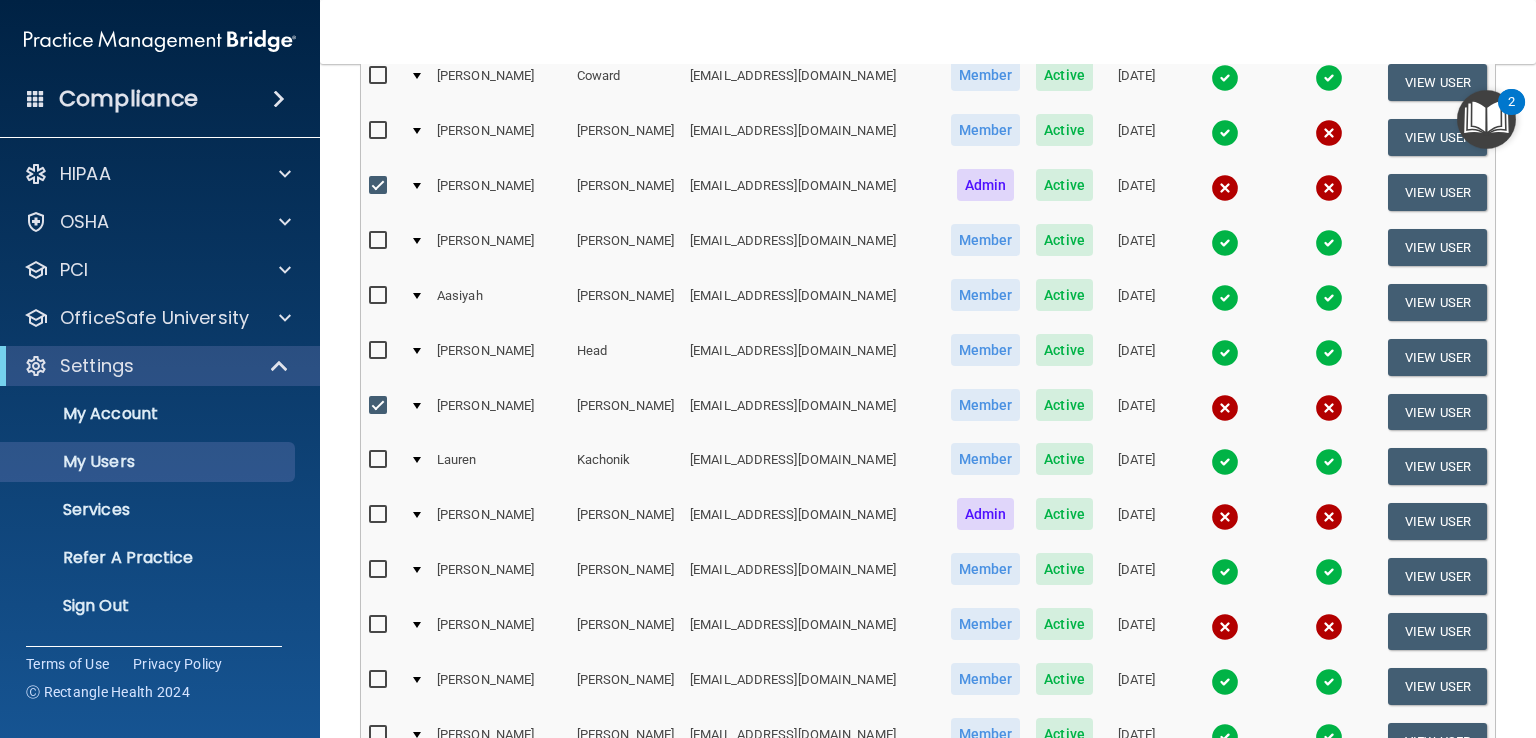 click at bounding box center [380, 515] 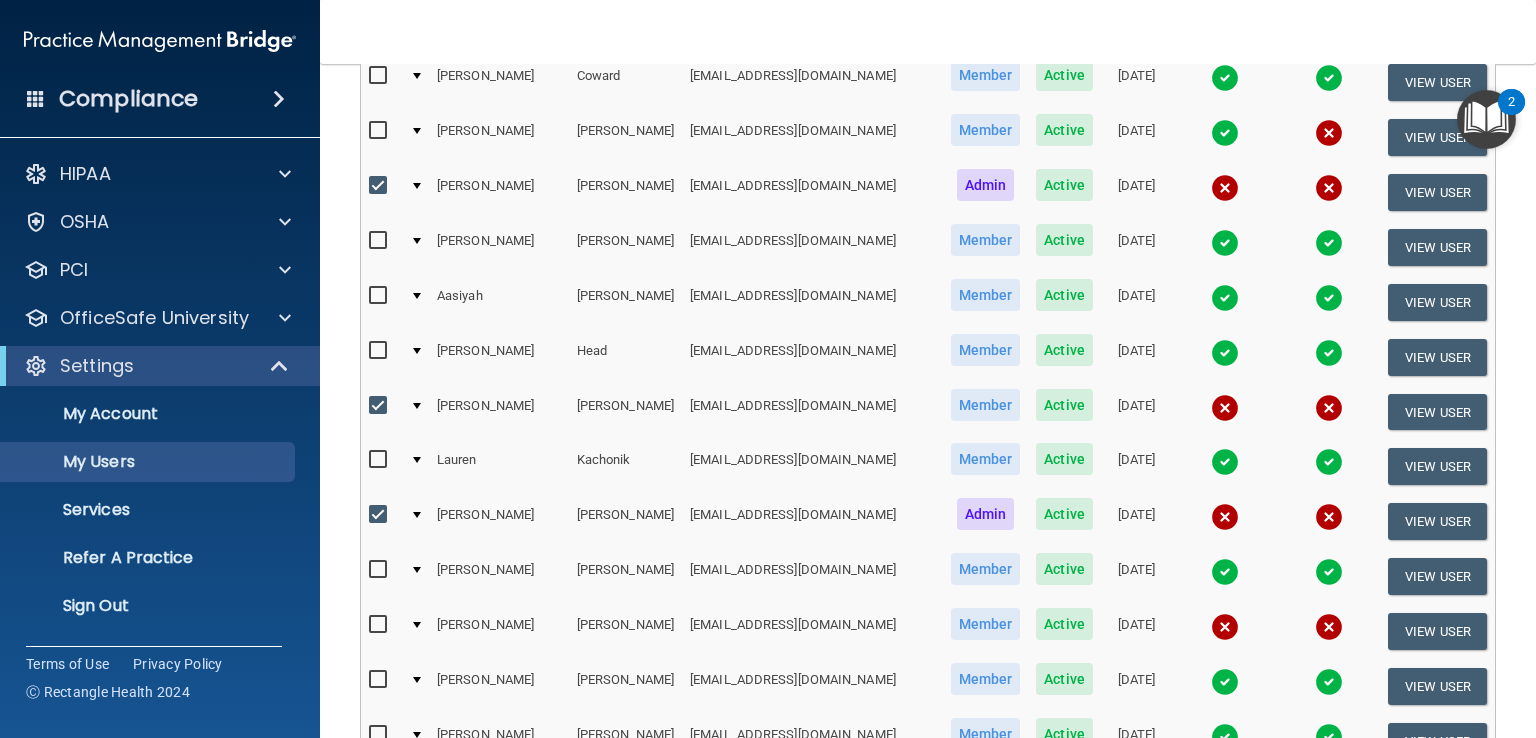 scroll, scrollTop: 801, scrollLeft: 0, axis: vertical 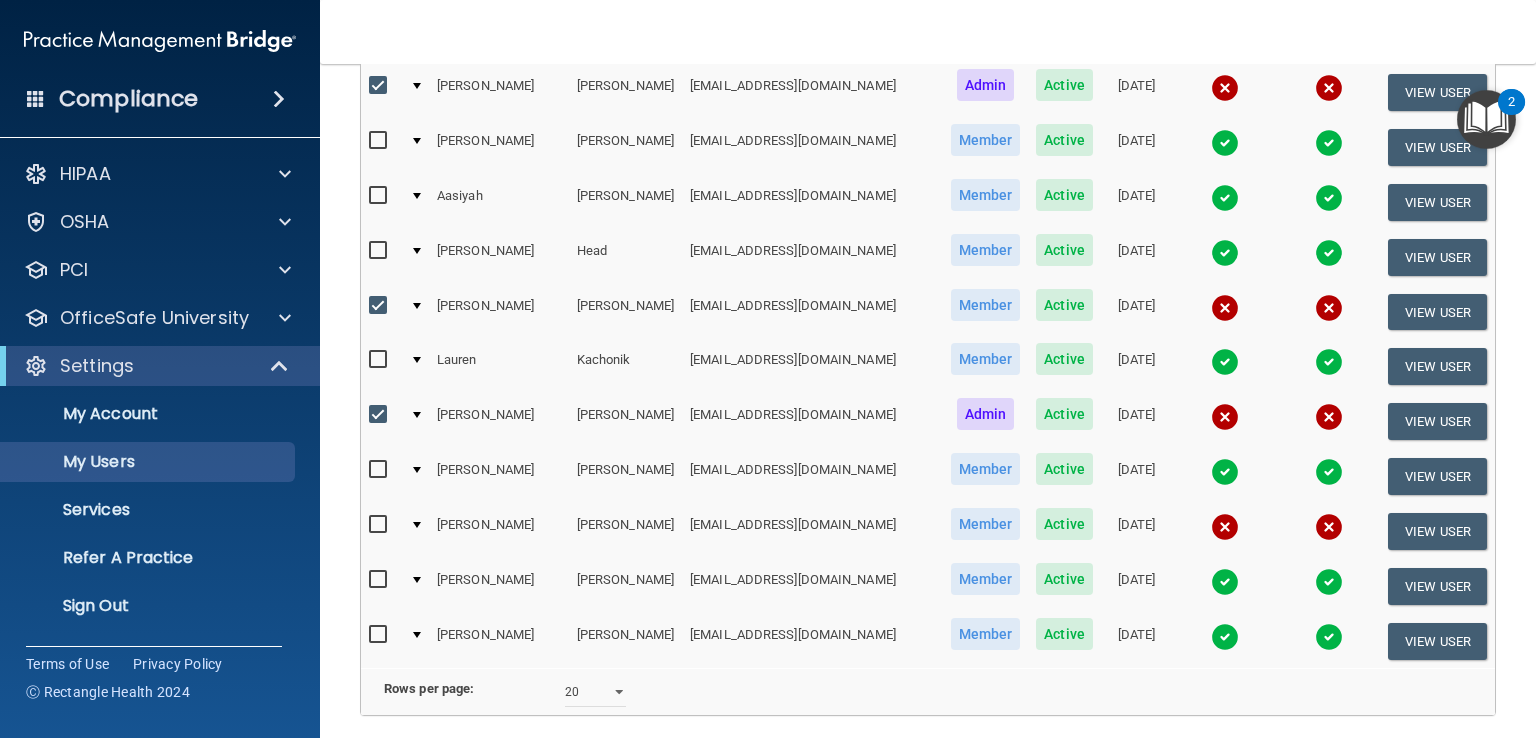 click at bounding box center (380, 525) 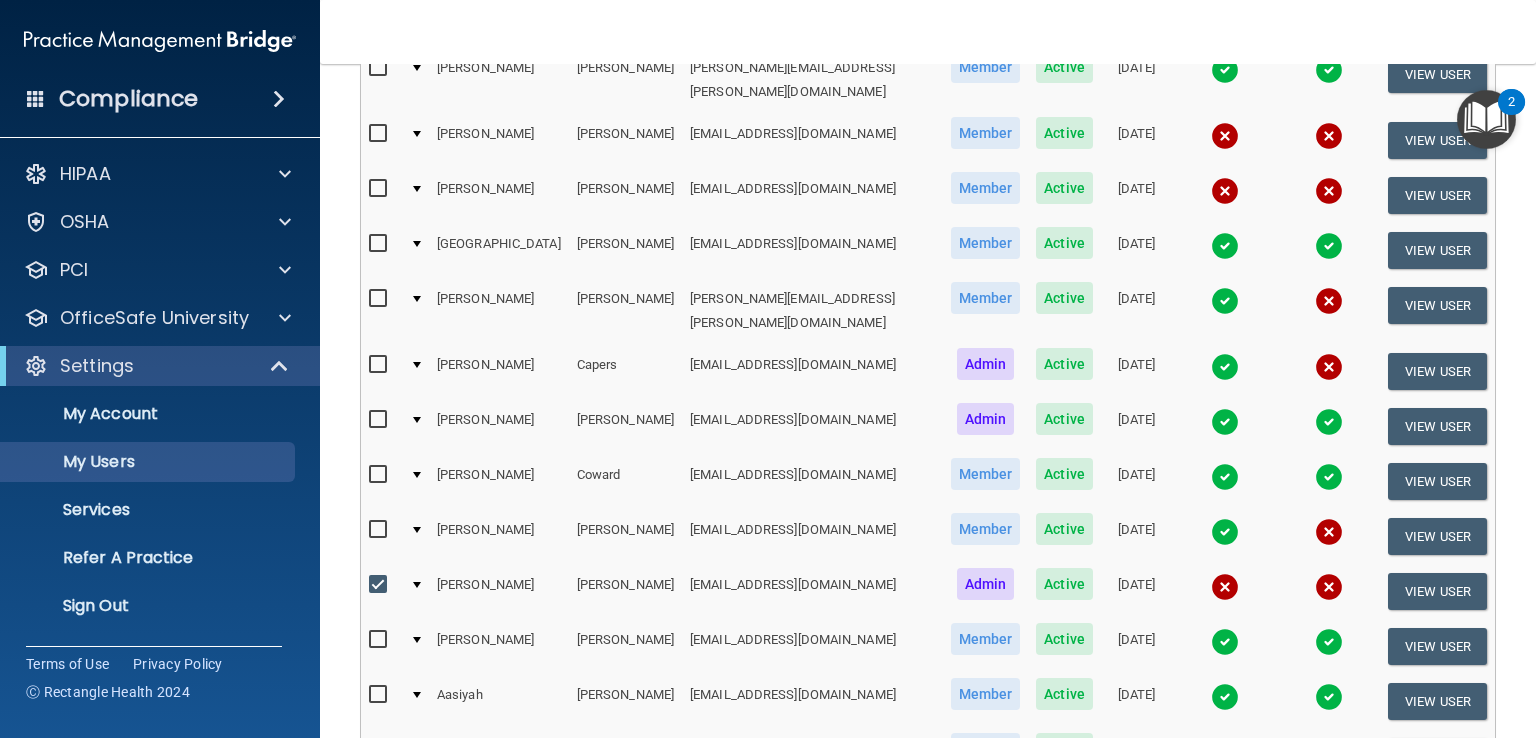scroll, scrollTop: 301, scrollLeft: 0, axis: vertical 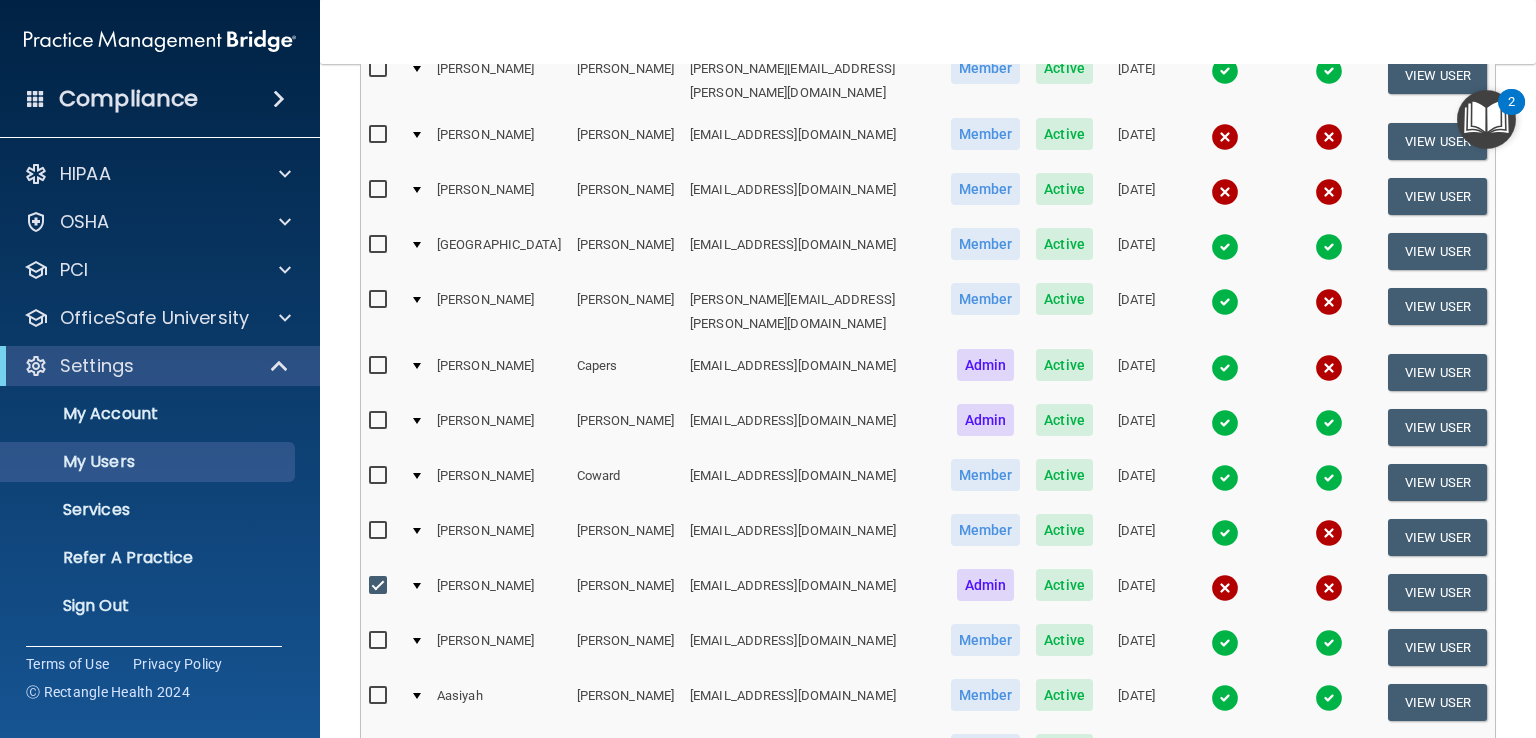 click at bounding box center (380, 245) 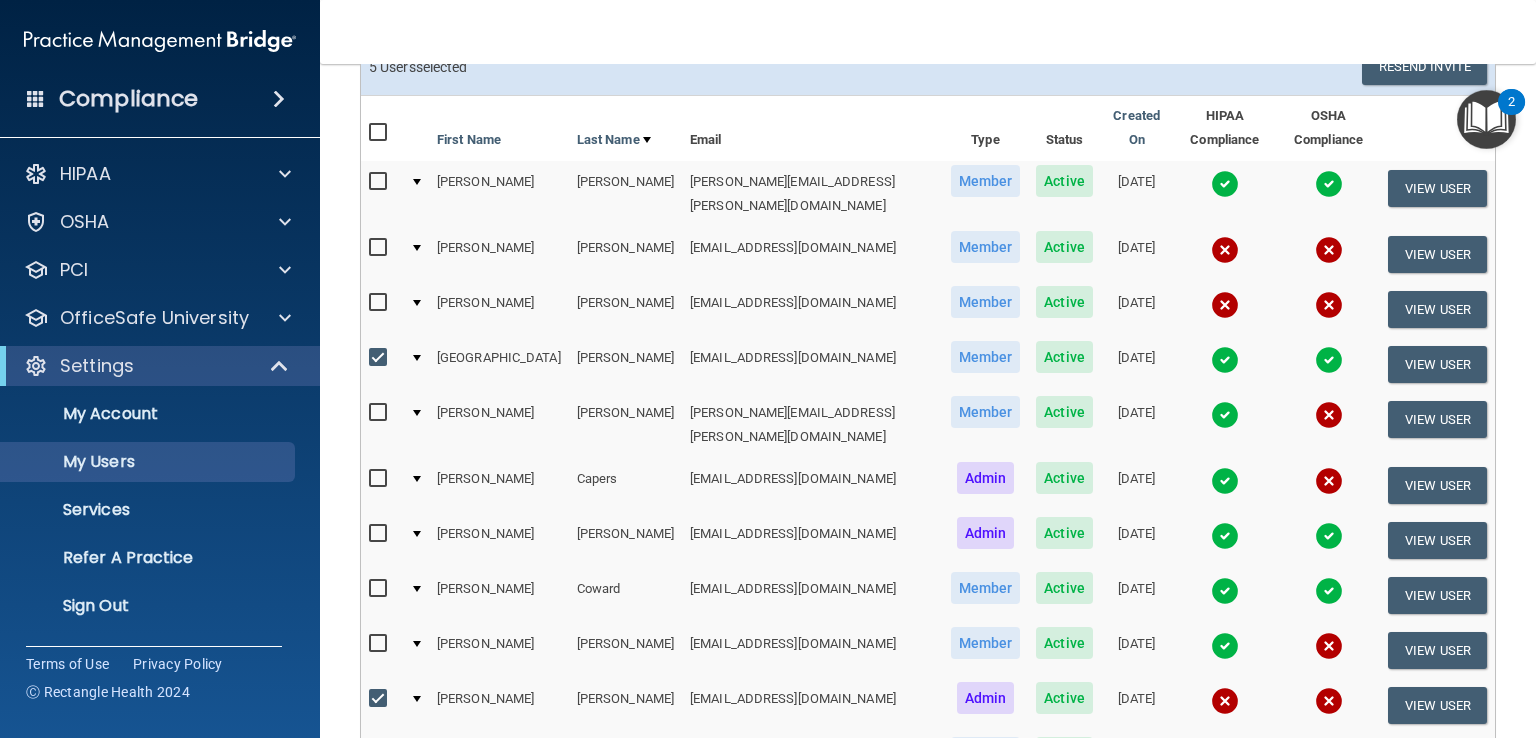 scroll, scrollTop: 0, scrollLeft: 0, axis: both 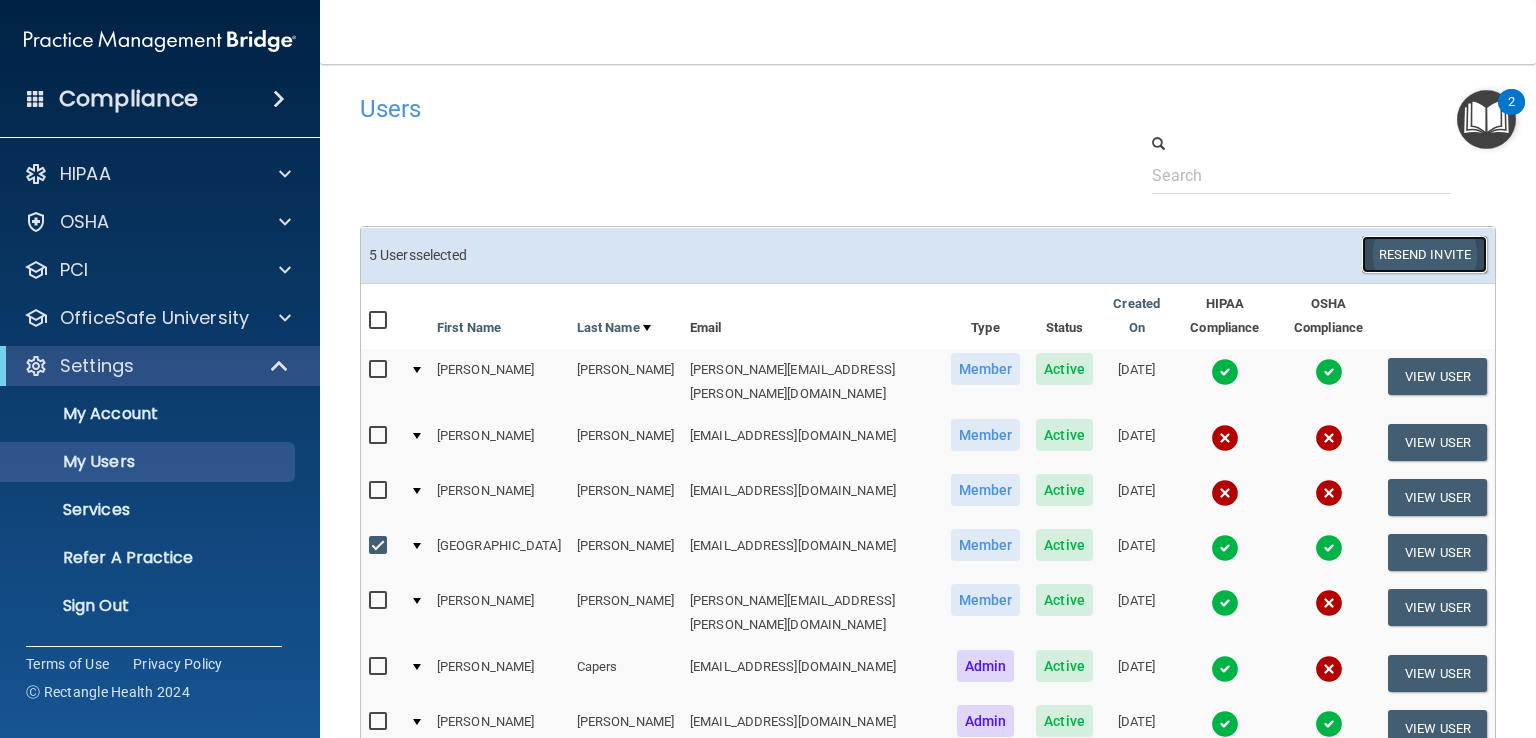 click on "Resend Invite" at bounding box center (1424, 254) 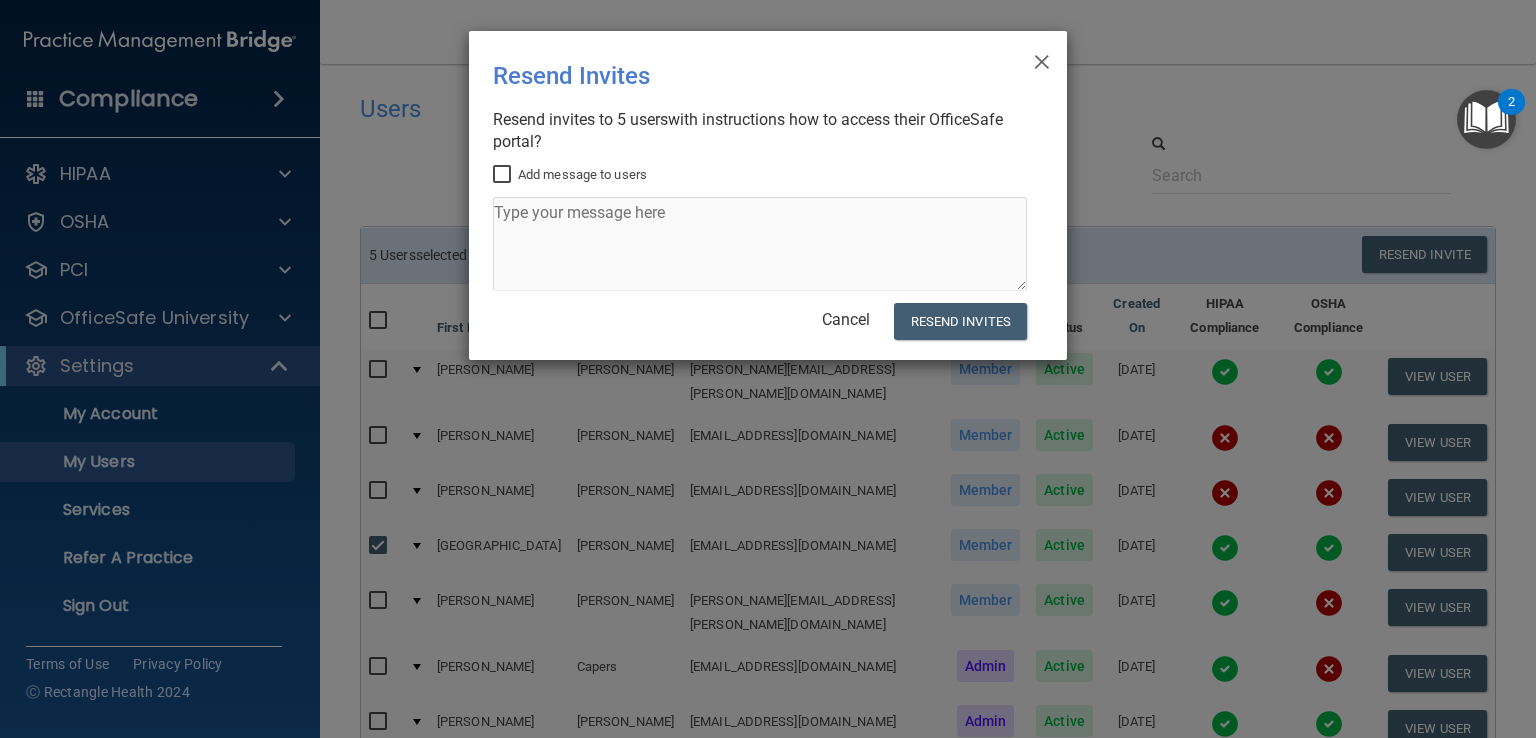 click on "Add message to users" at bounding box center [504, 175] 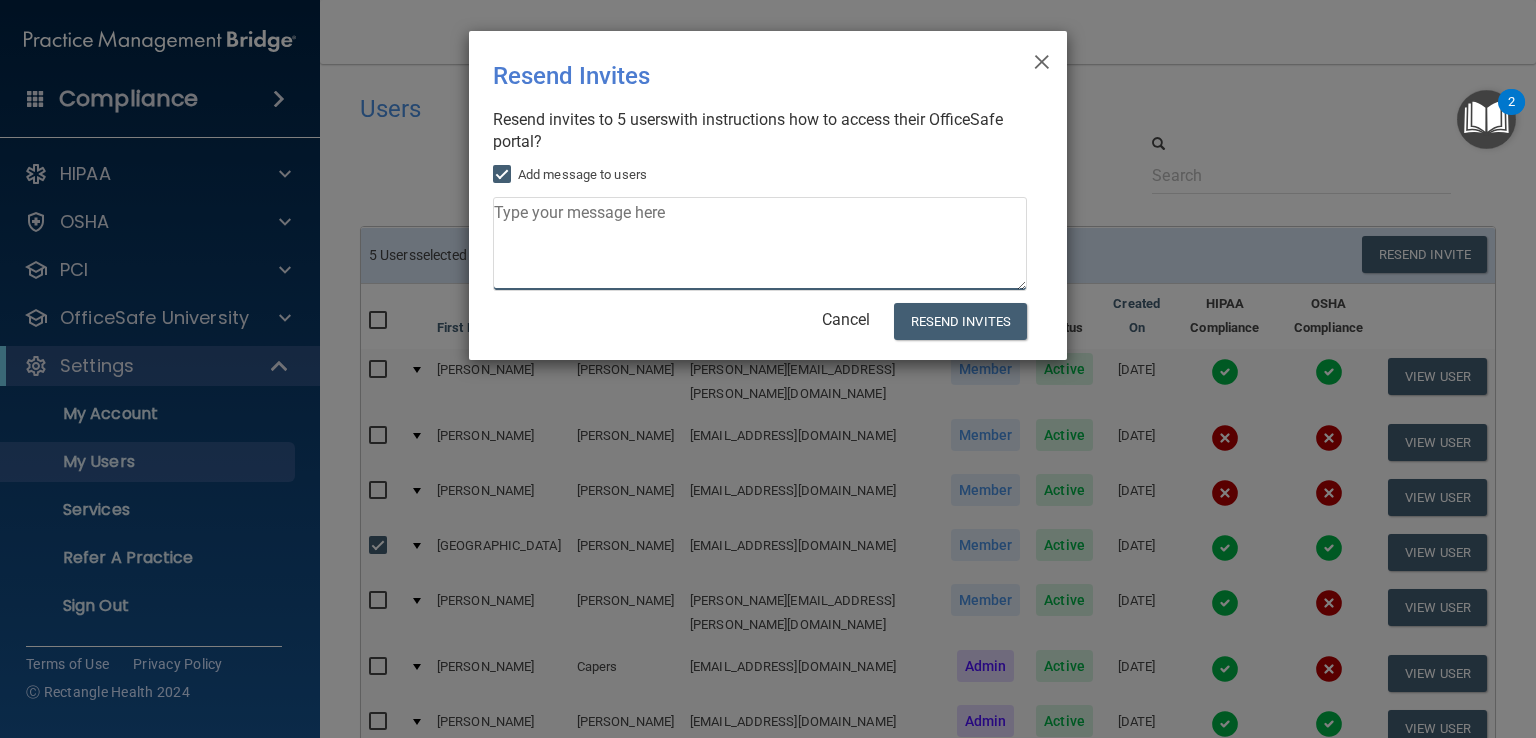 click at bounding box center [760, 244] 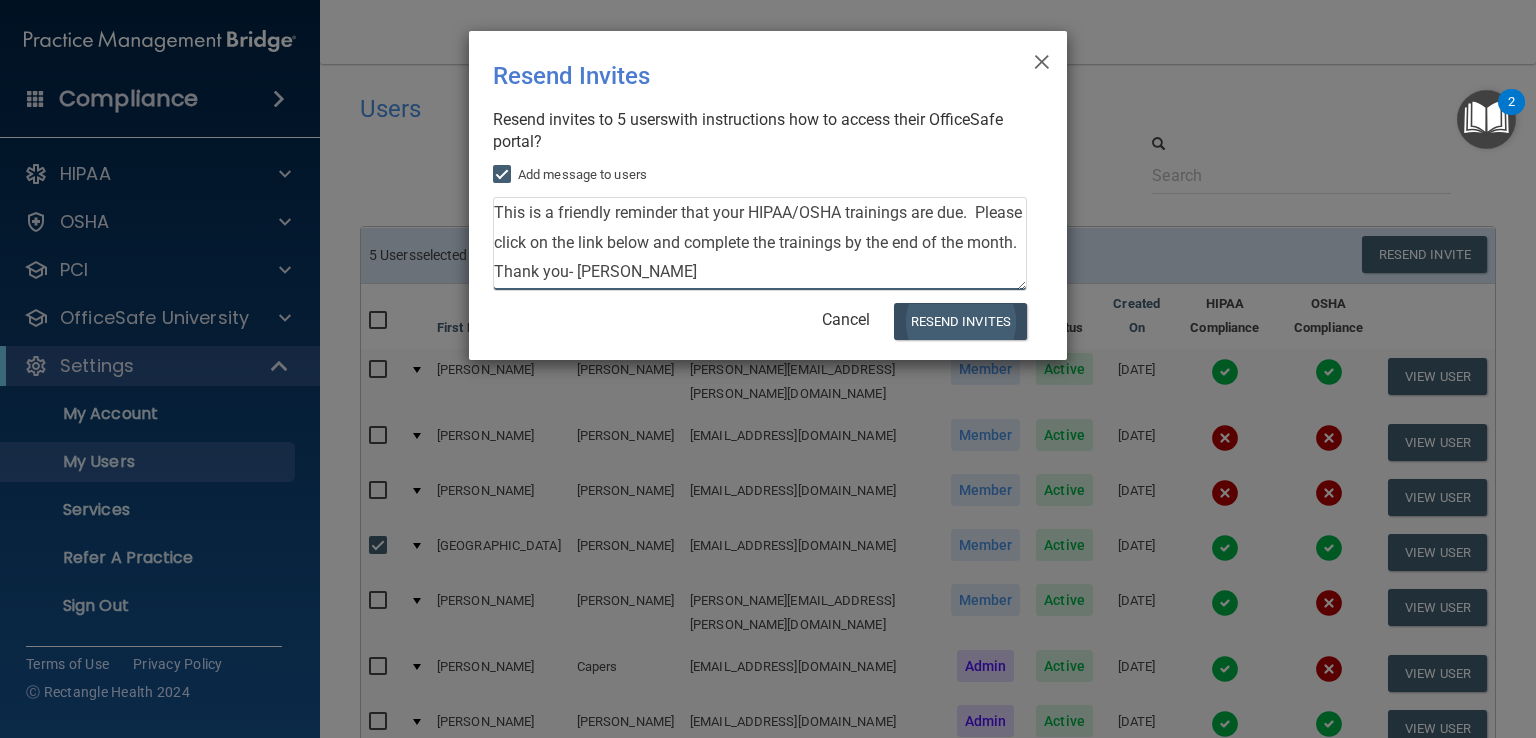 type on "This is a friendly reminder that your HIPAA/OSHA trainings are due.  Please click on the link below and complete the trainings by the end of the month.  Thank you- [PERSON_NAME]" 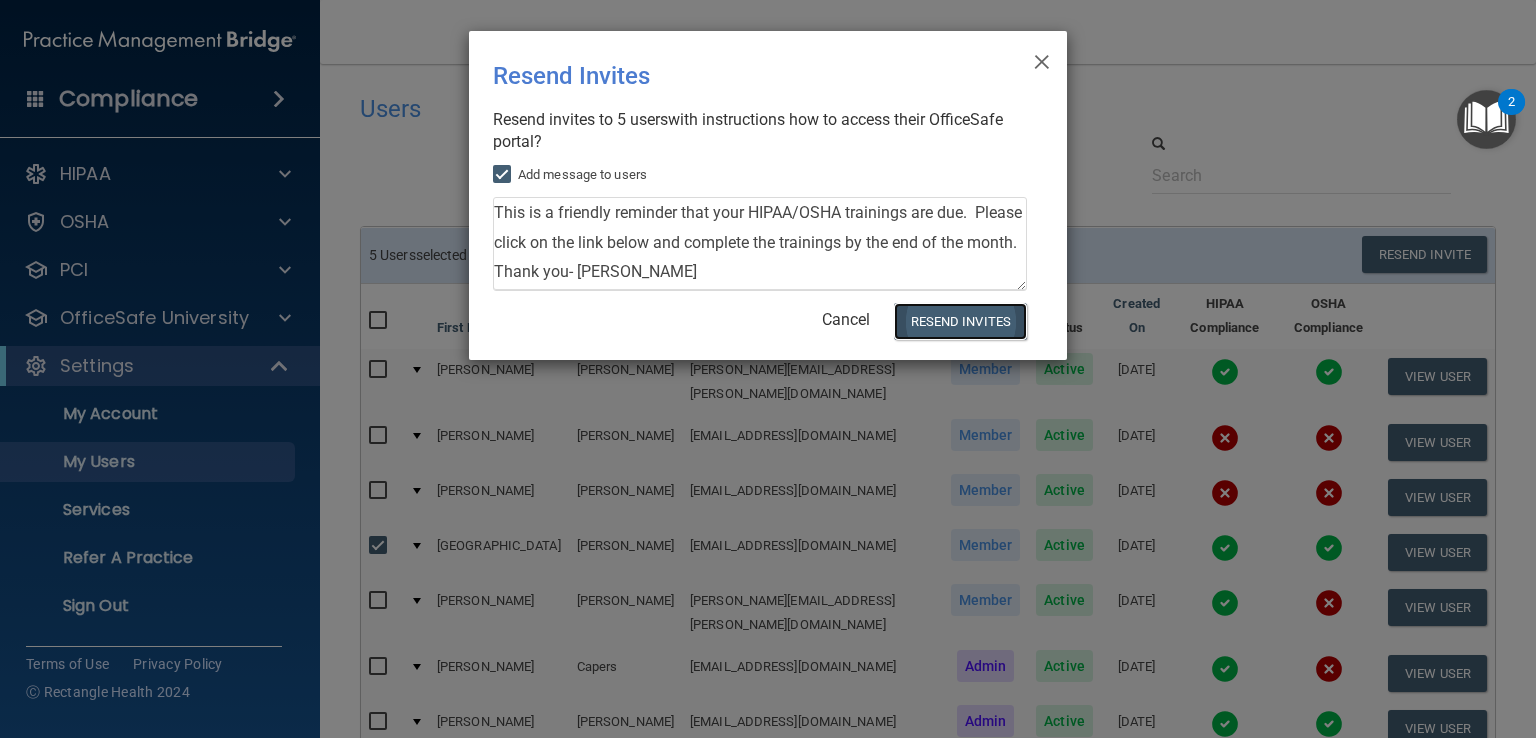 click on "Resend Invites" at bounding box center (960, 321) 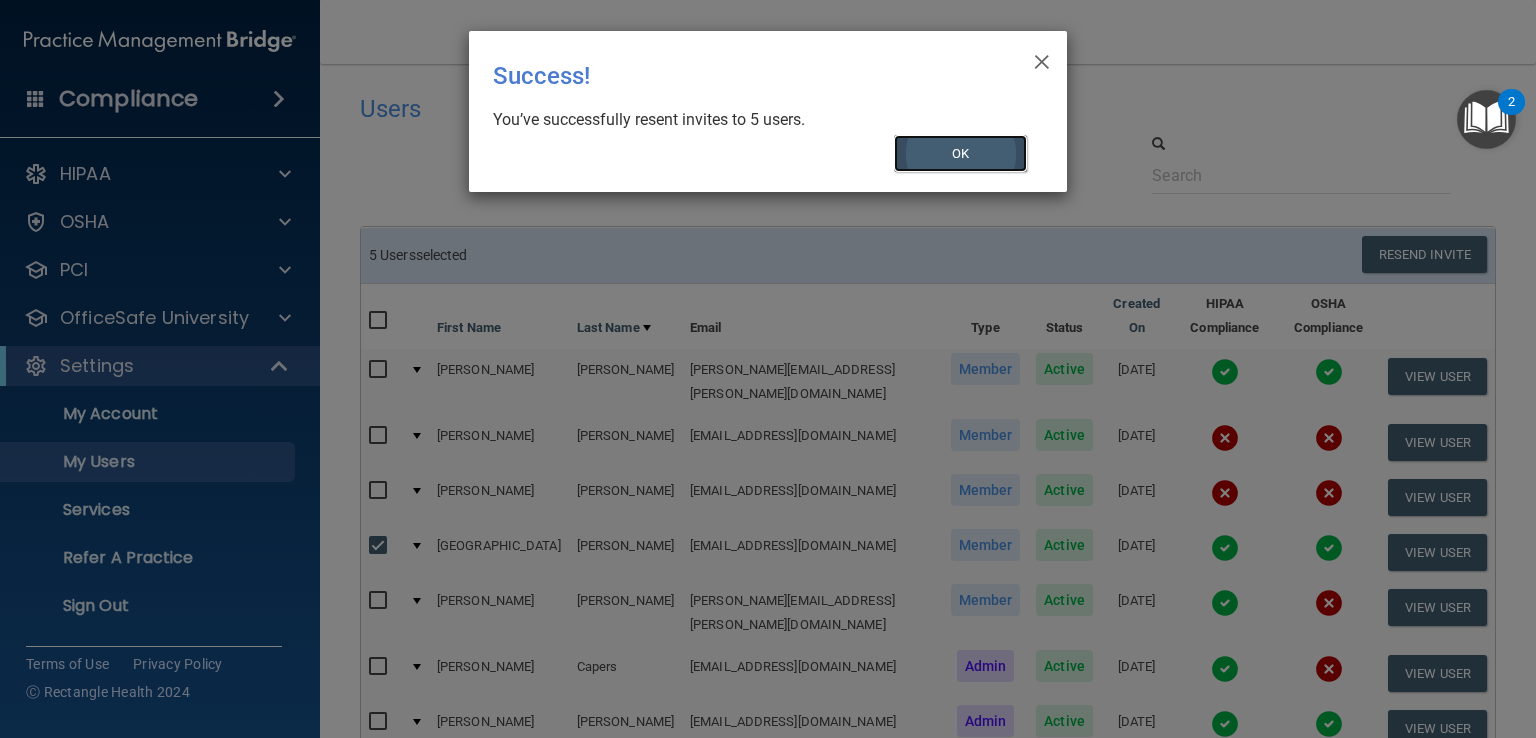 click on "OK" at bounding box center [961, 153] 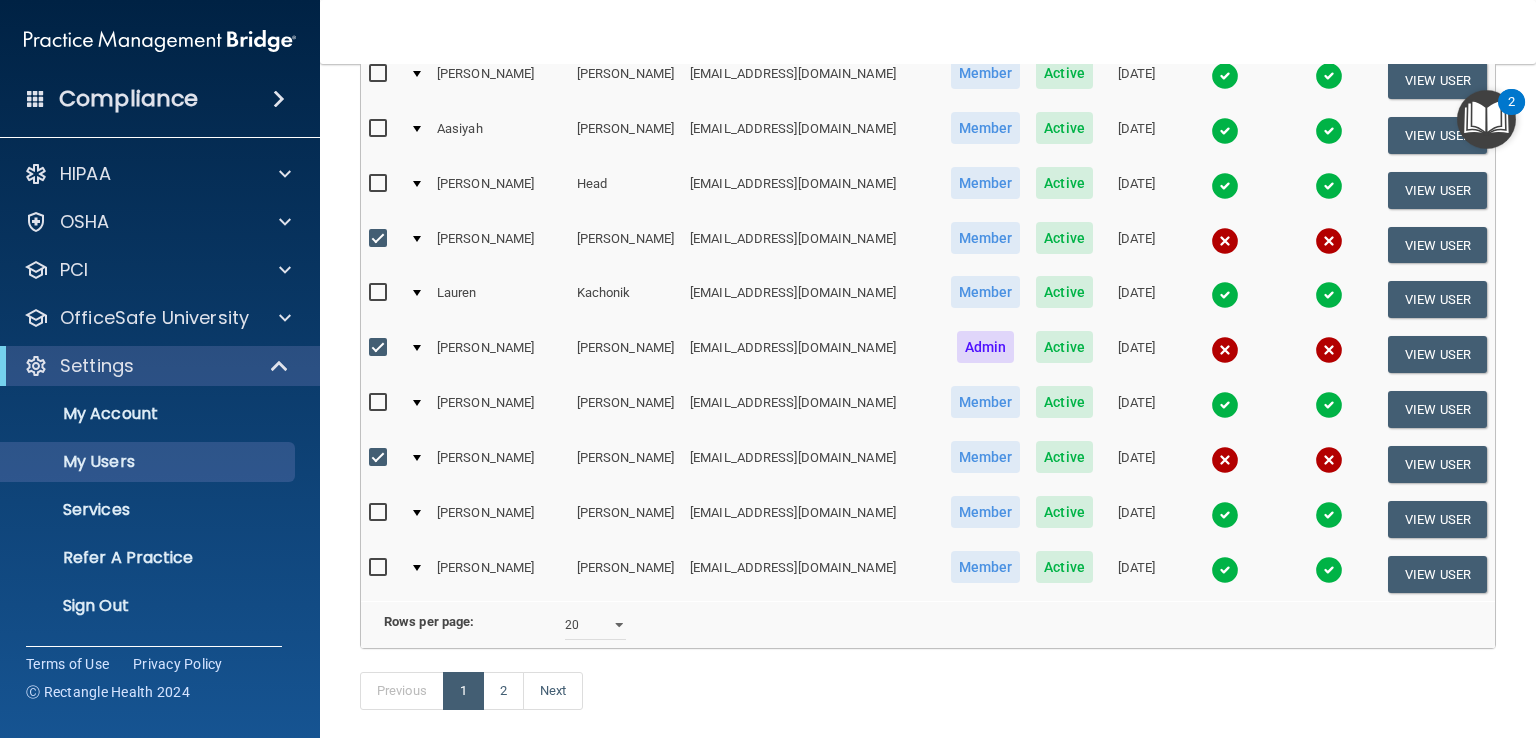 scroll, scrollTop: 929, scrollLeft: 0, axis: vertical 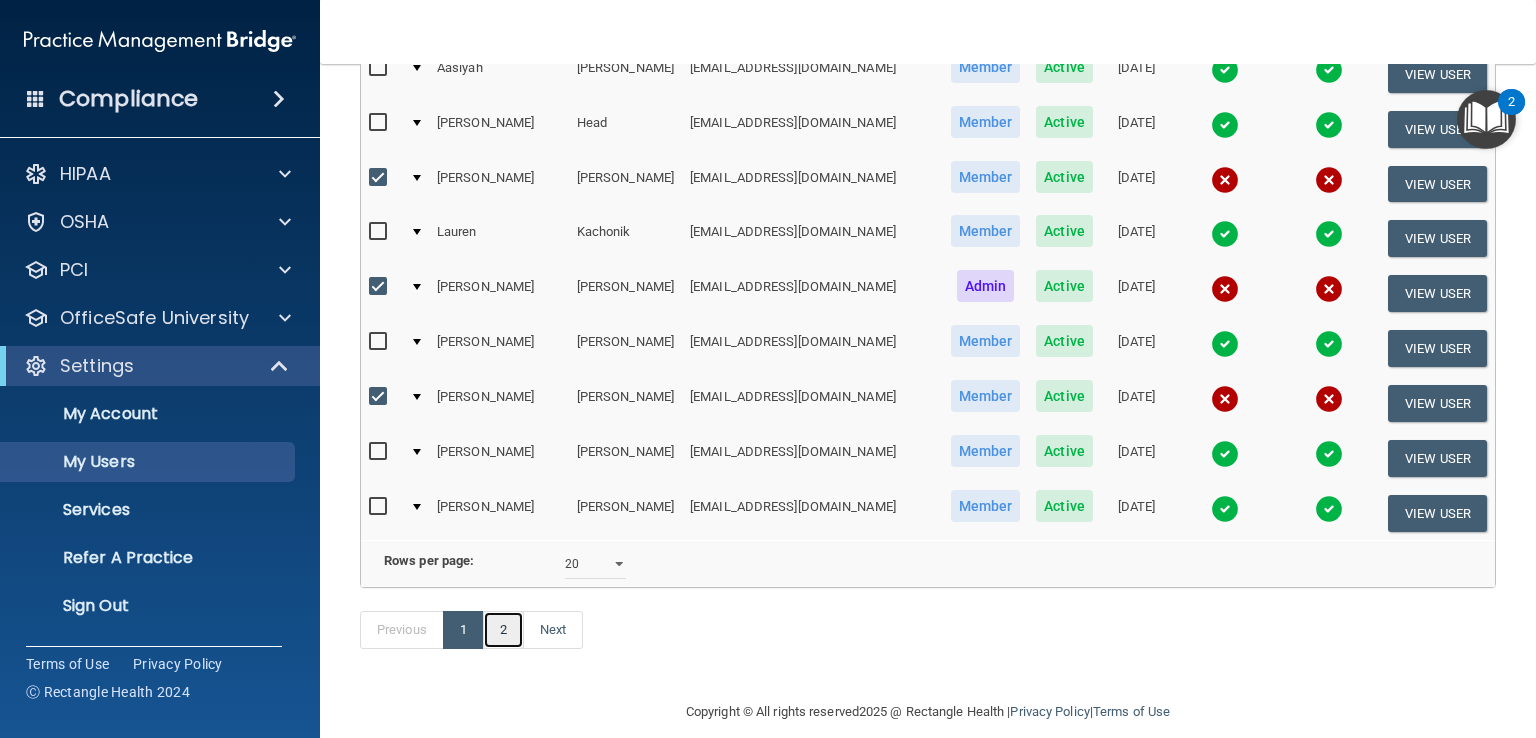 click on "2" at bounding box center [503, 630] 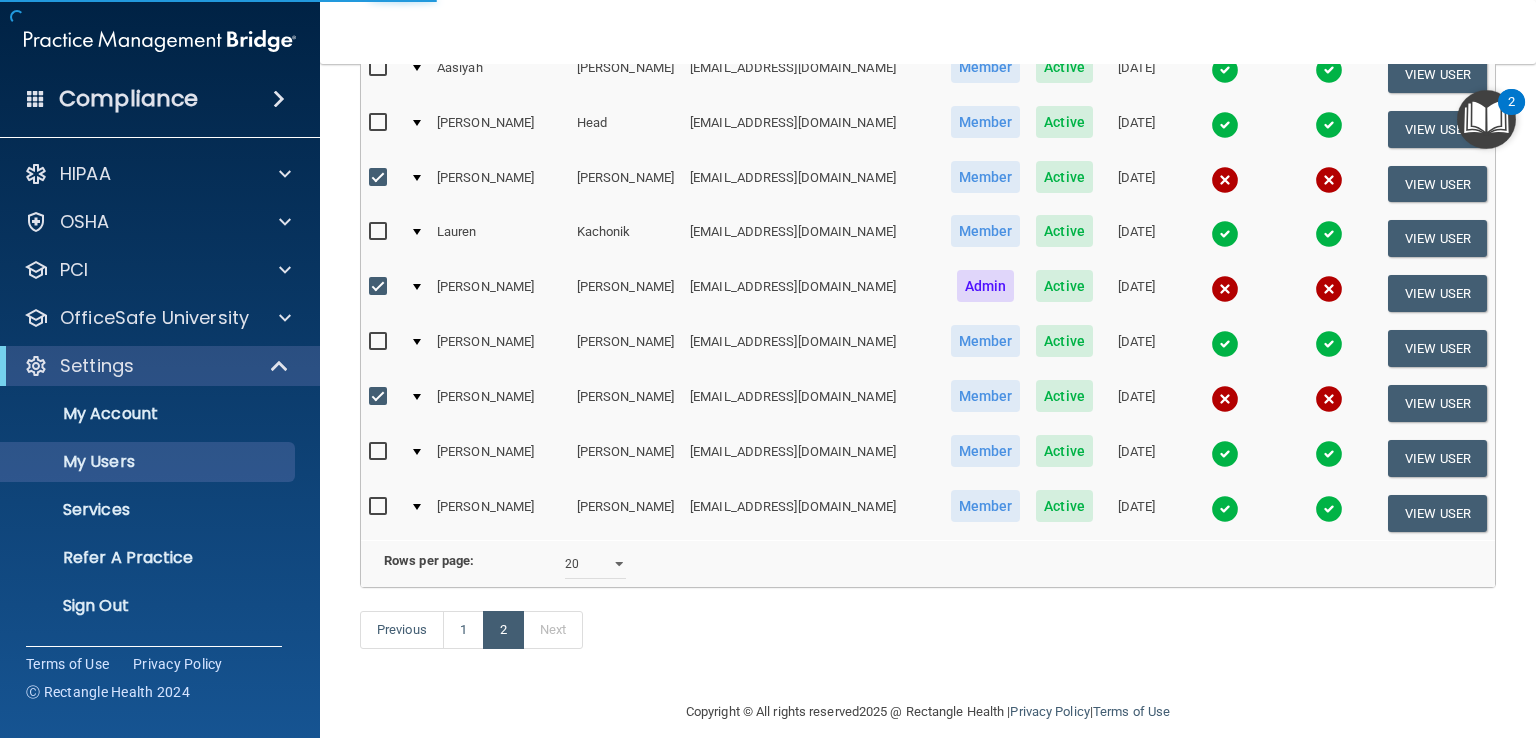 scroll, scrollTop: 0, scrollLeft: 0, axis: both 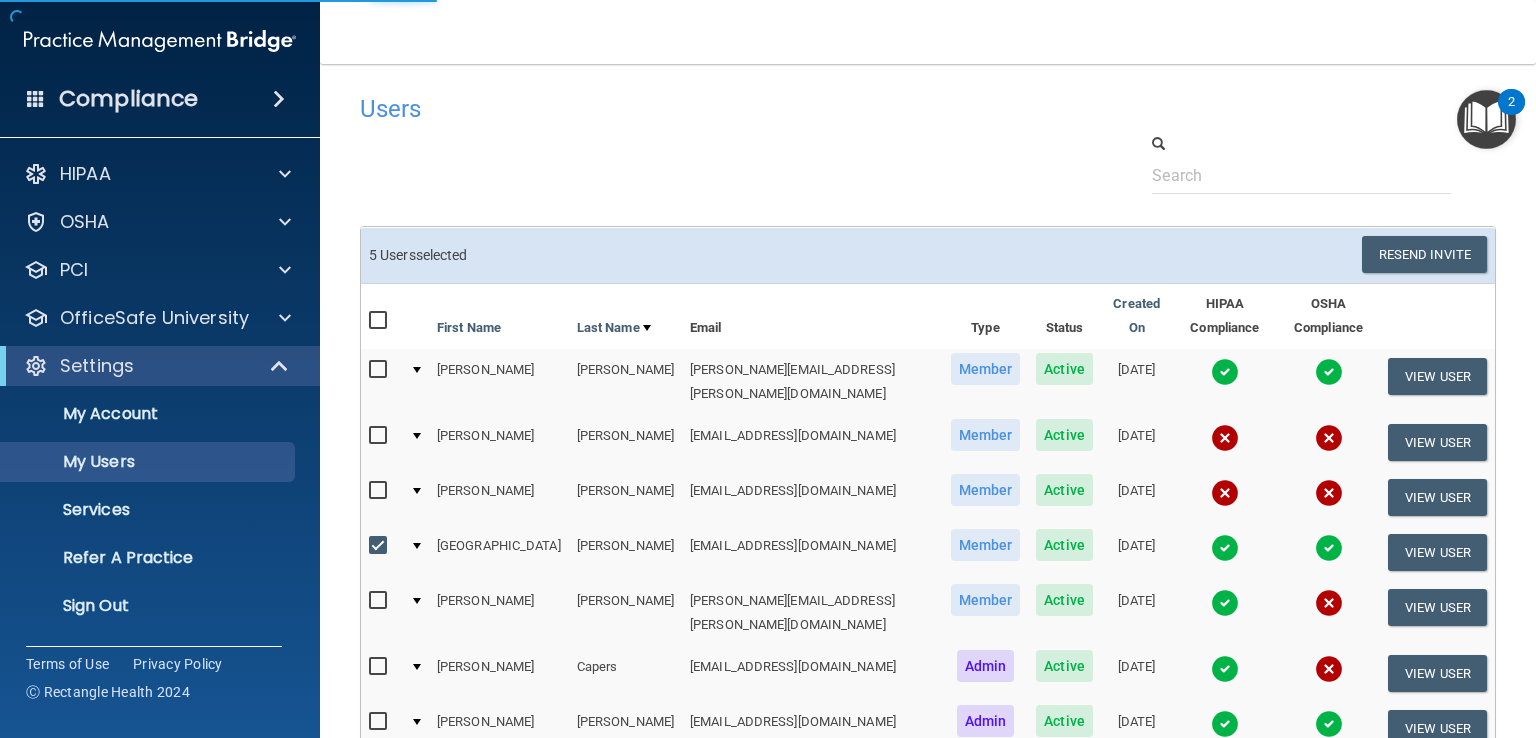 select on "20" 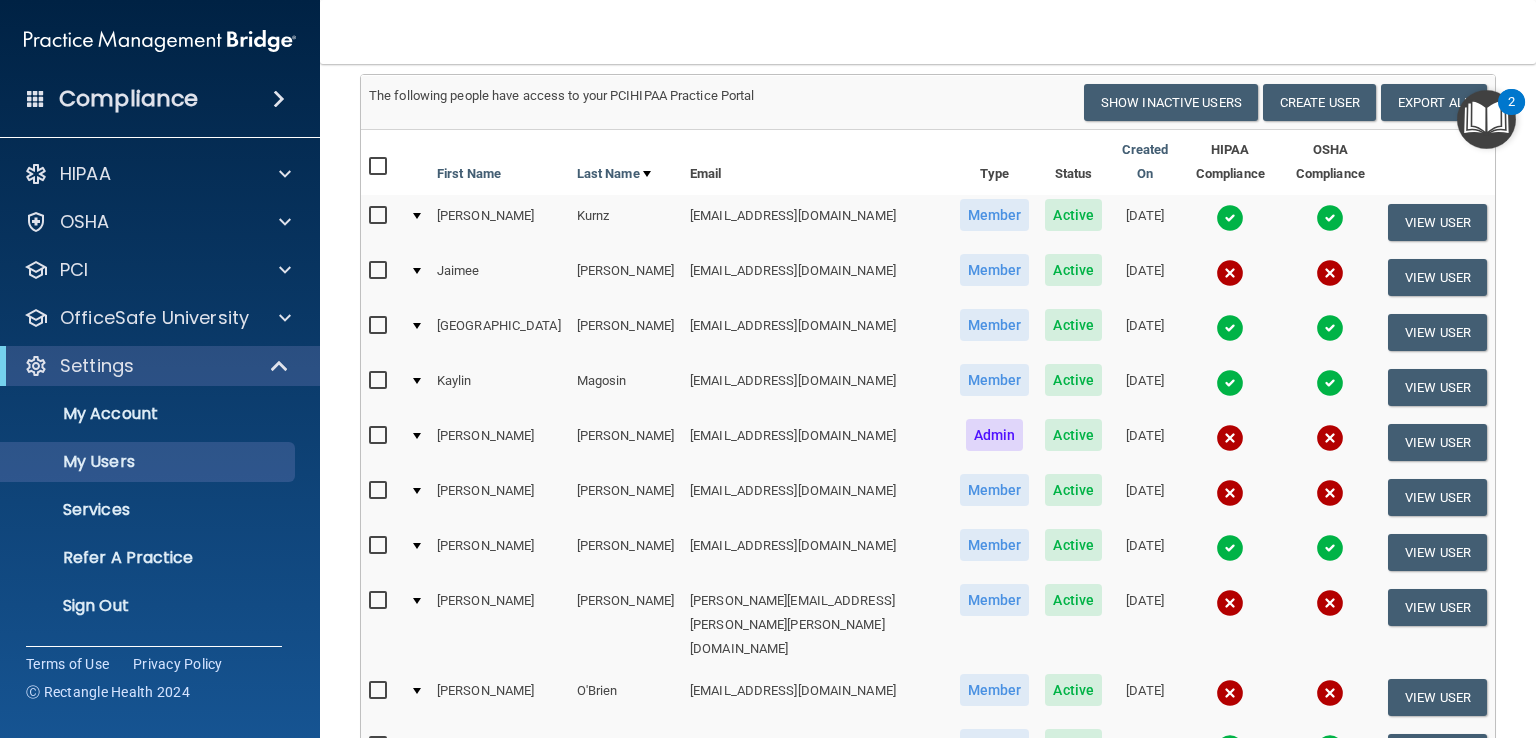scroll, scrollTop: 200, scrollLeft: 0, axis: vertical 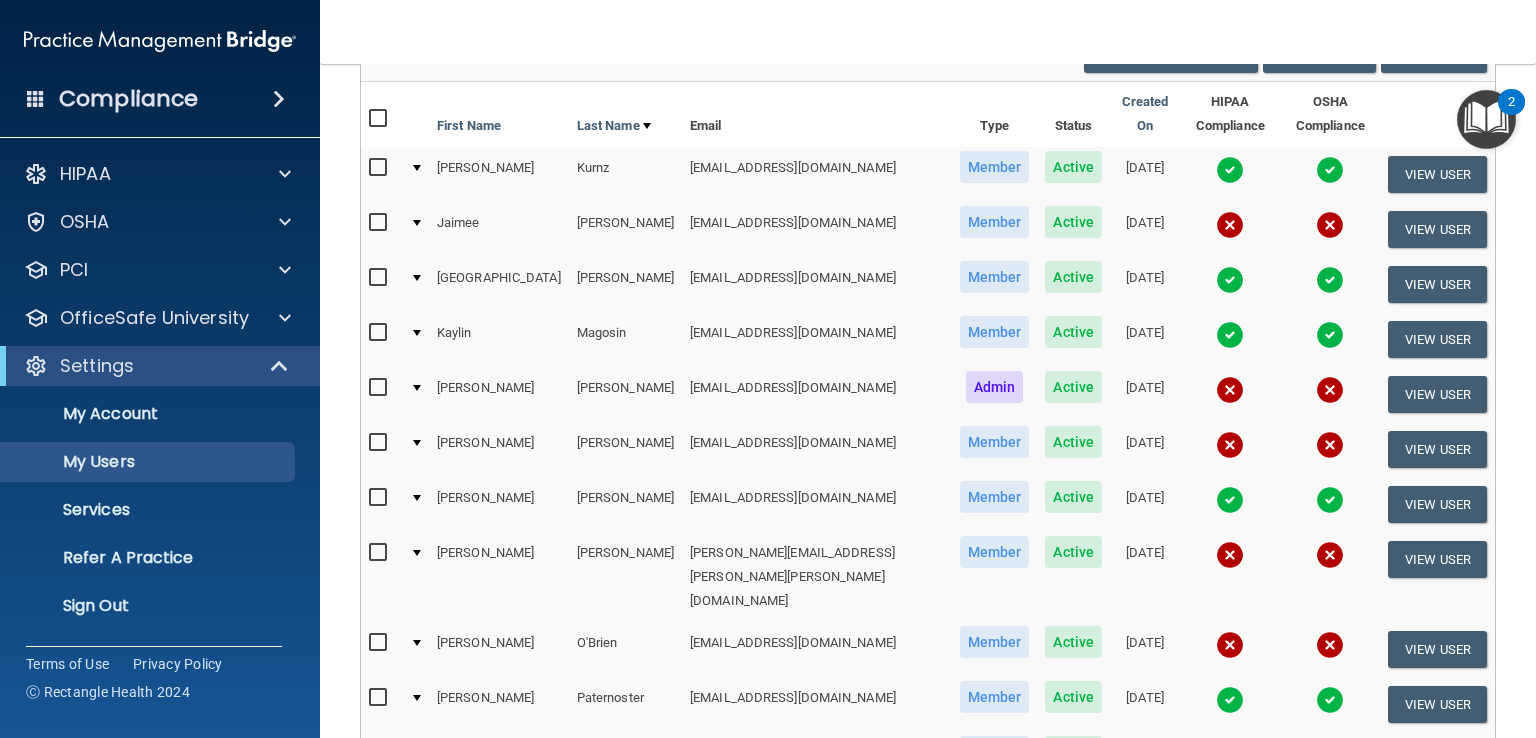 click at bounding box center (380, 223) 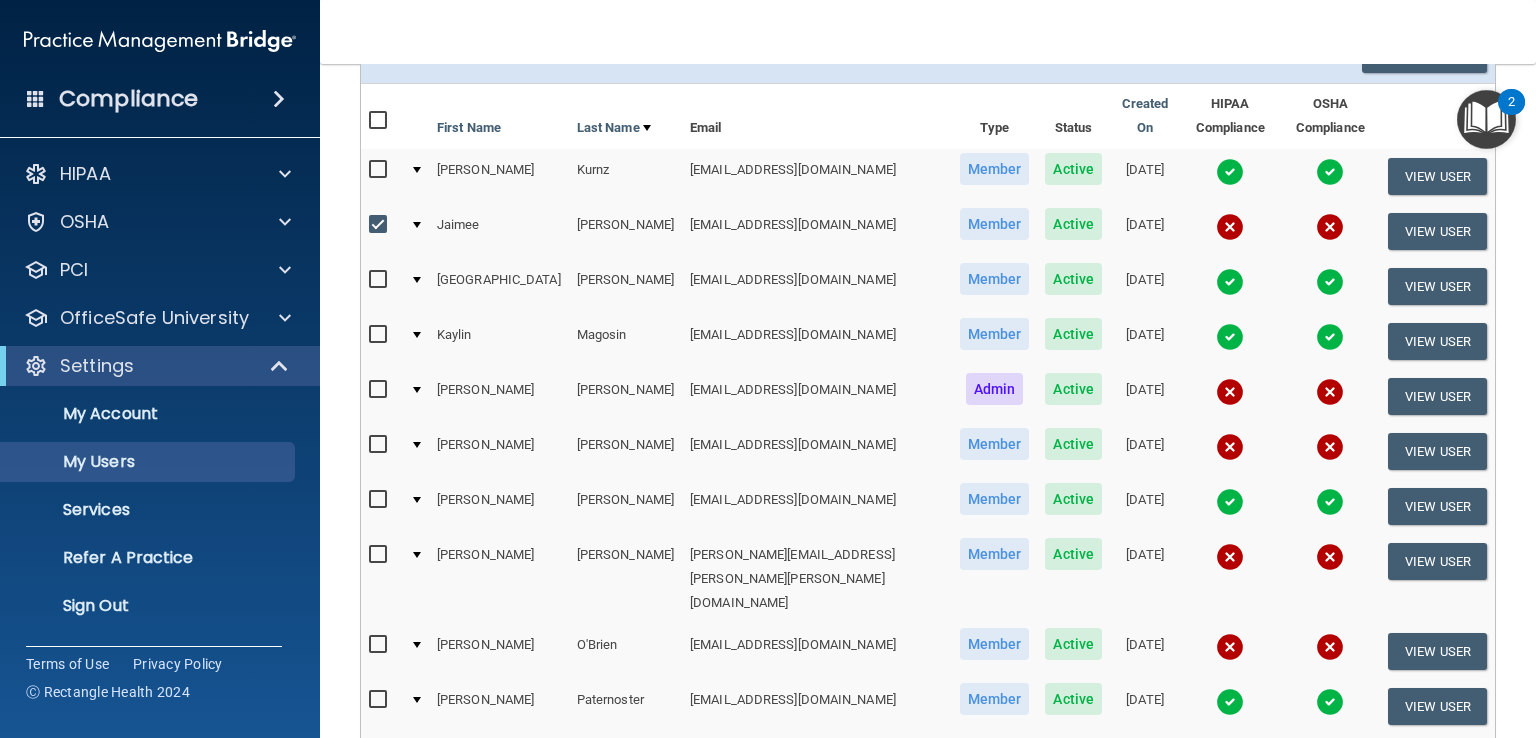 click at bounding box center [380, 390] 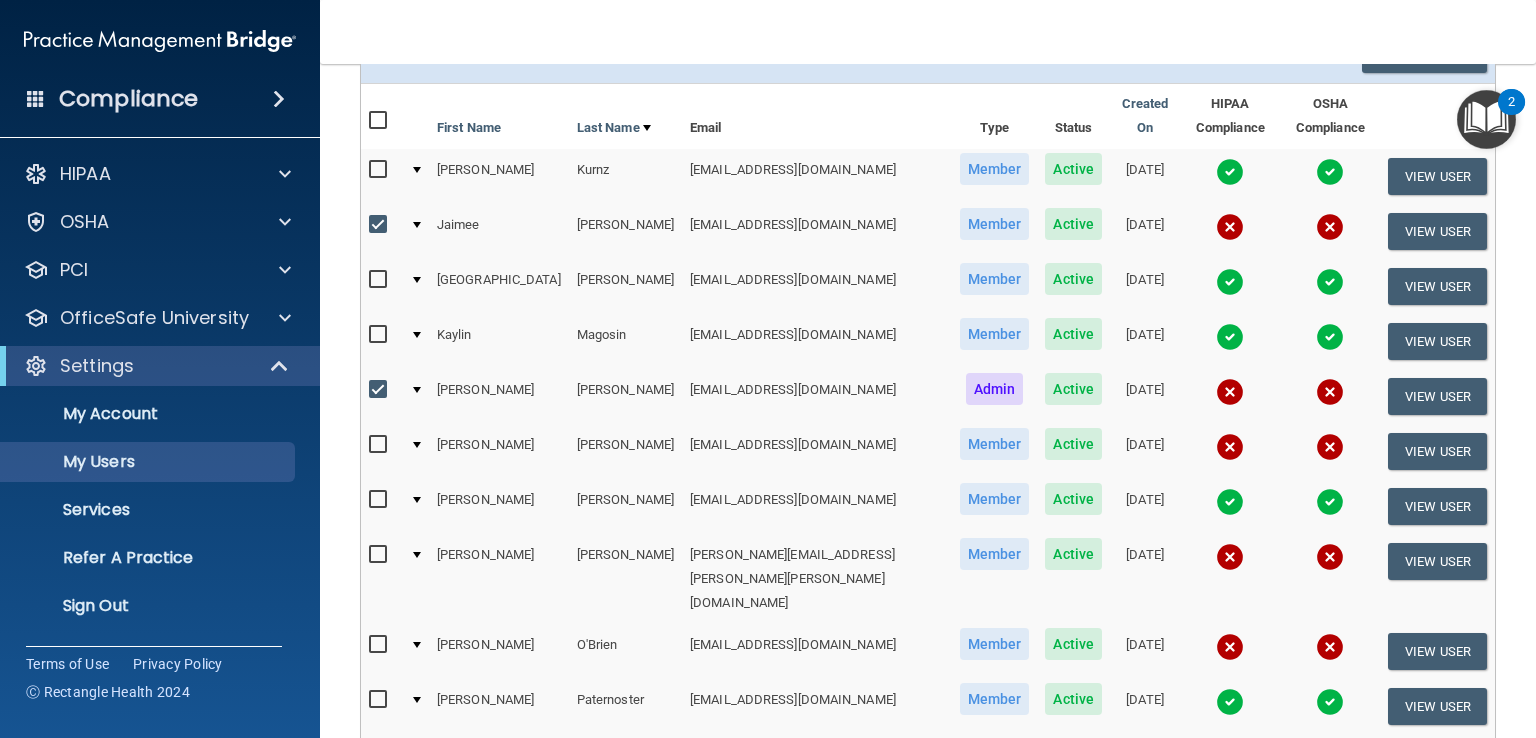 click at bounding box center (381, 448) 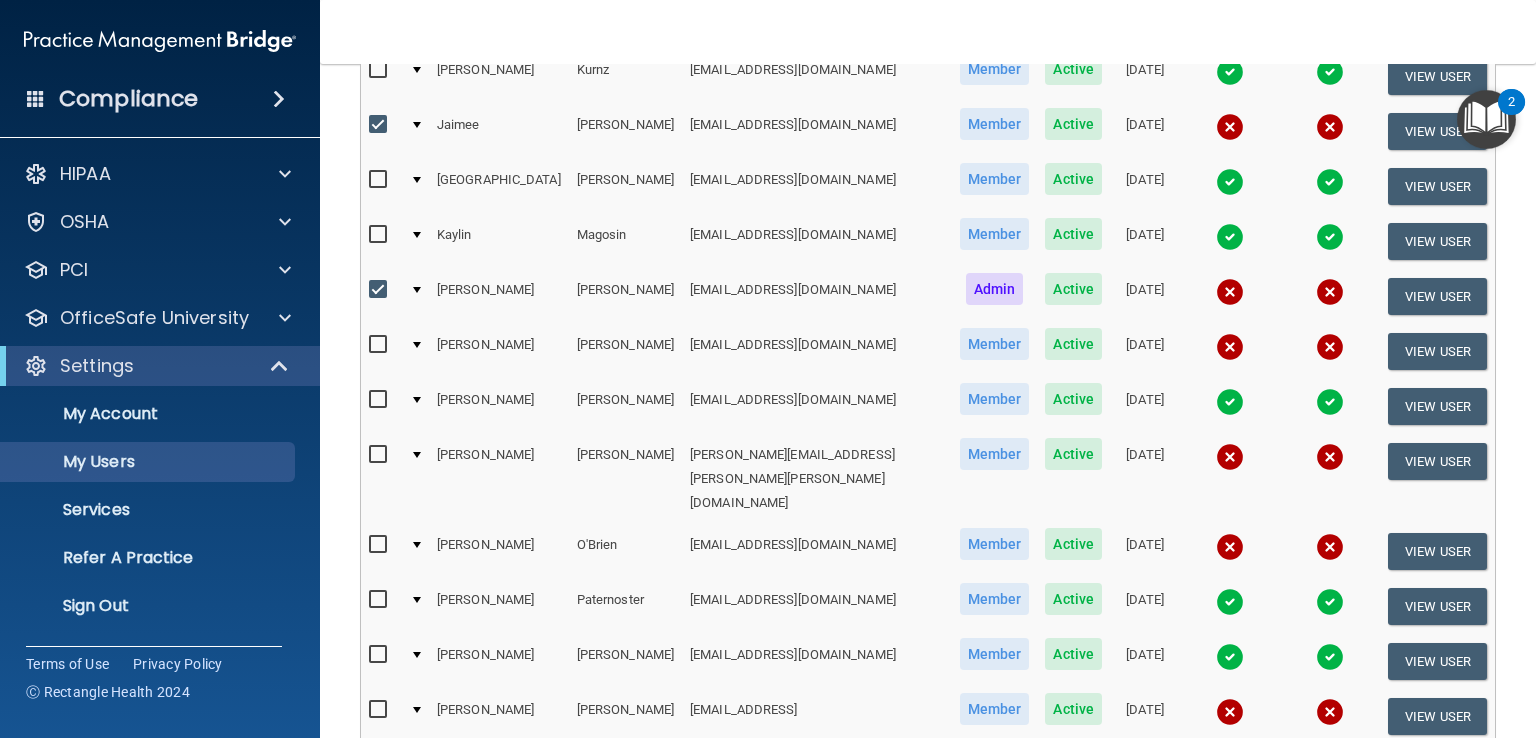 click at bounding box center [380, 455] 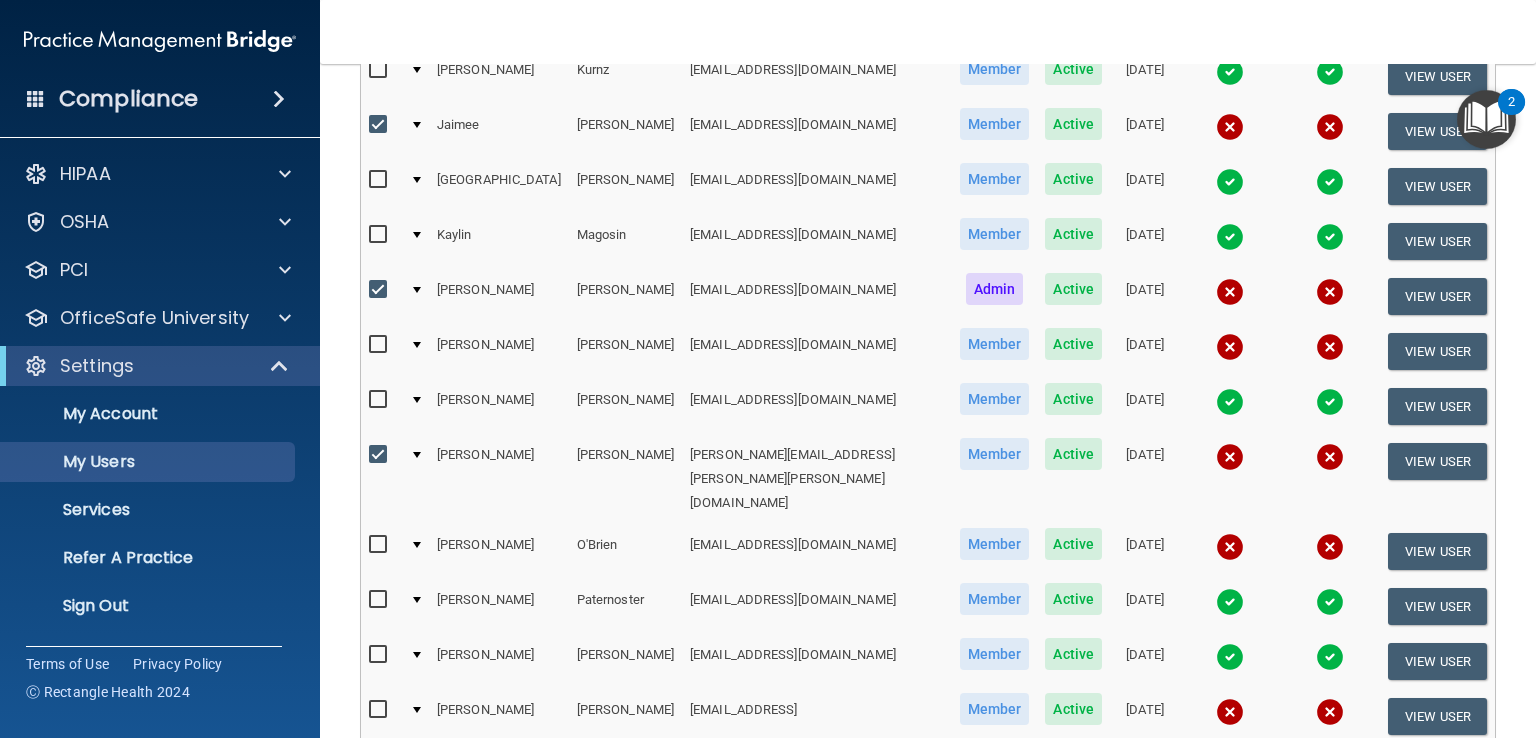 click at bounding box center [380, 545] 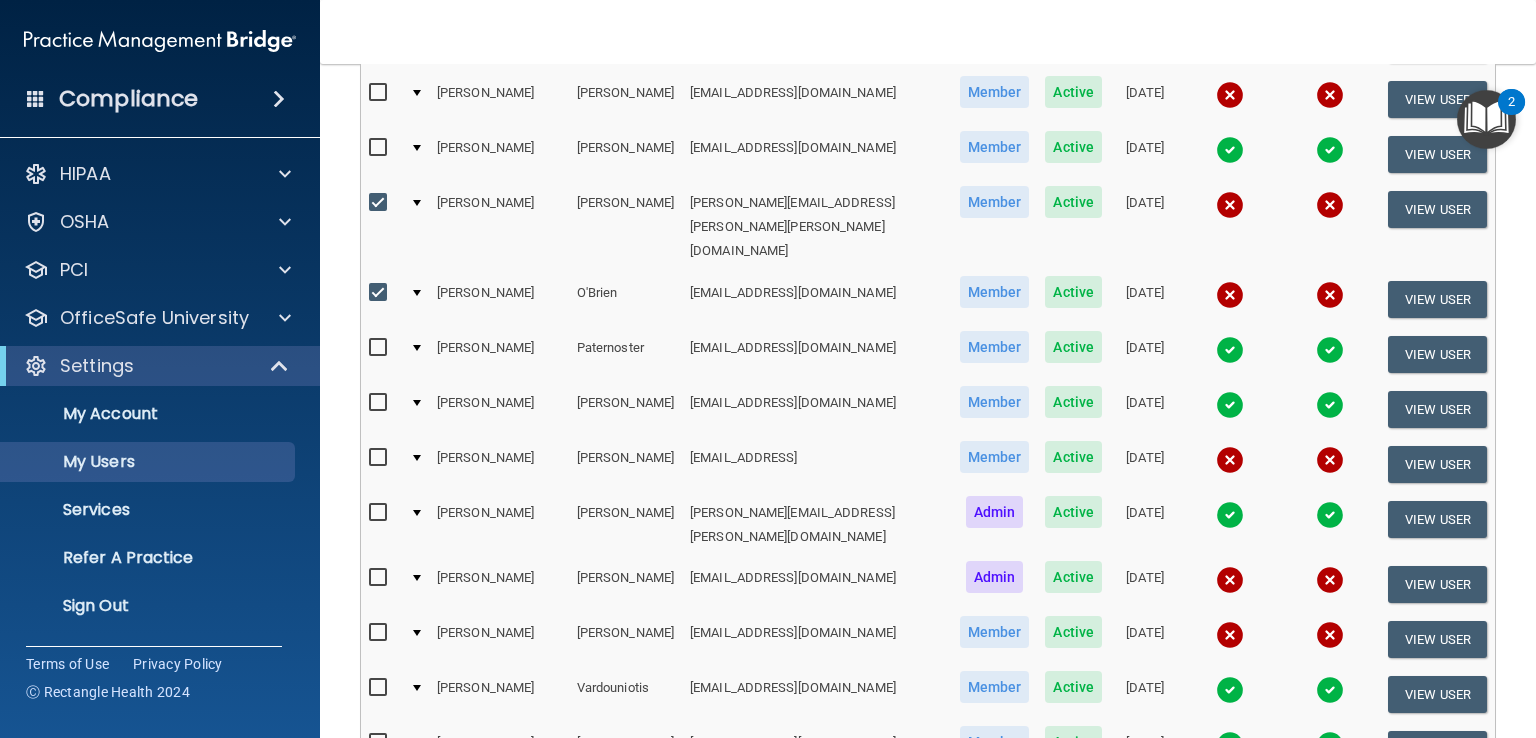 scroll, scrollTop: 600, scrollLeft: 0, axis: vertical 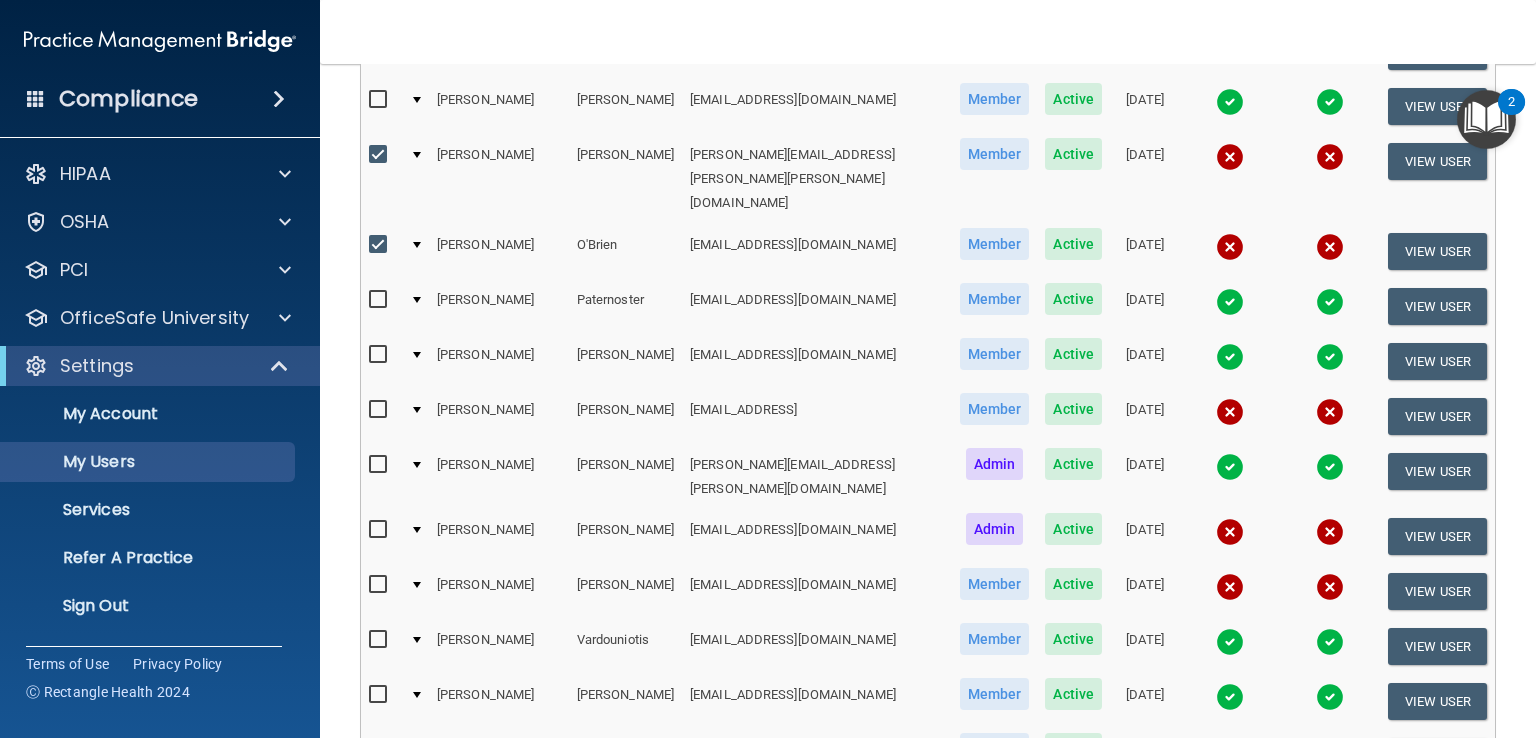 click at bounding box center [380, 410] 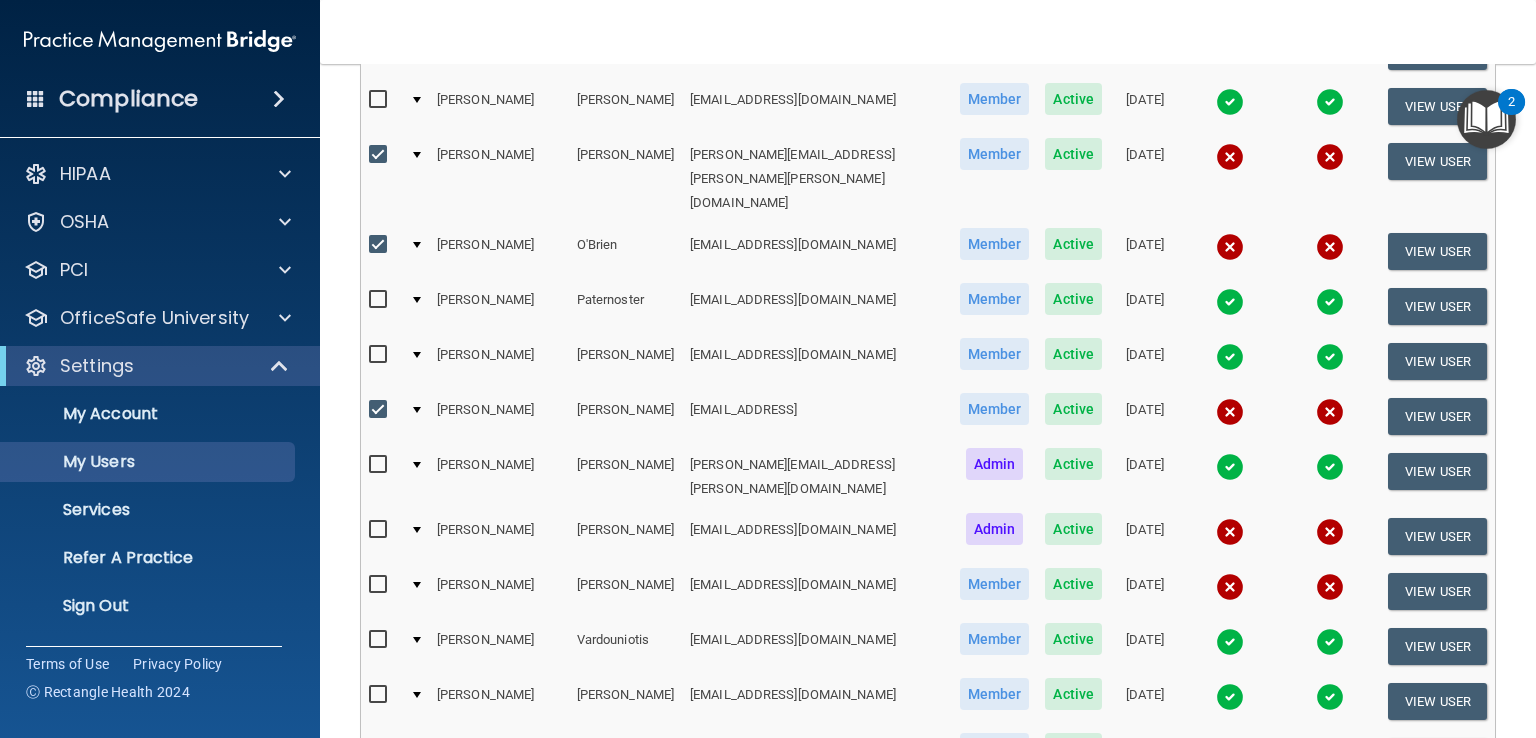 click at bounding box center [380, 530] 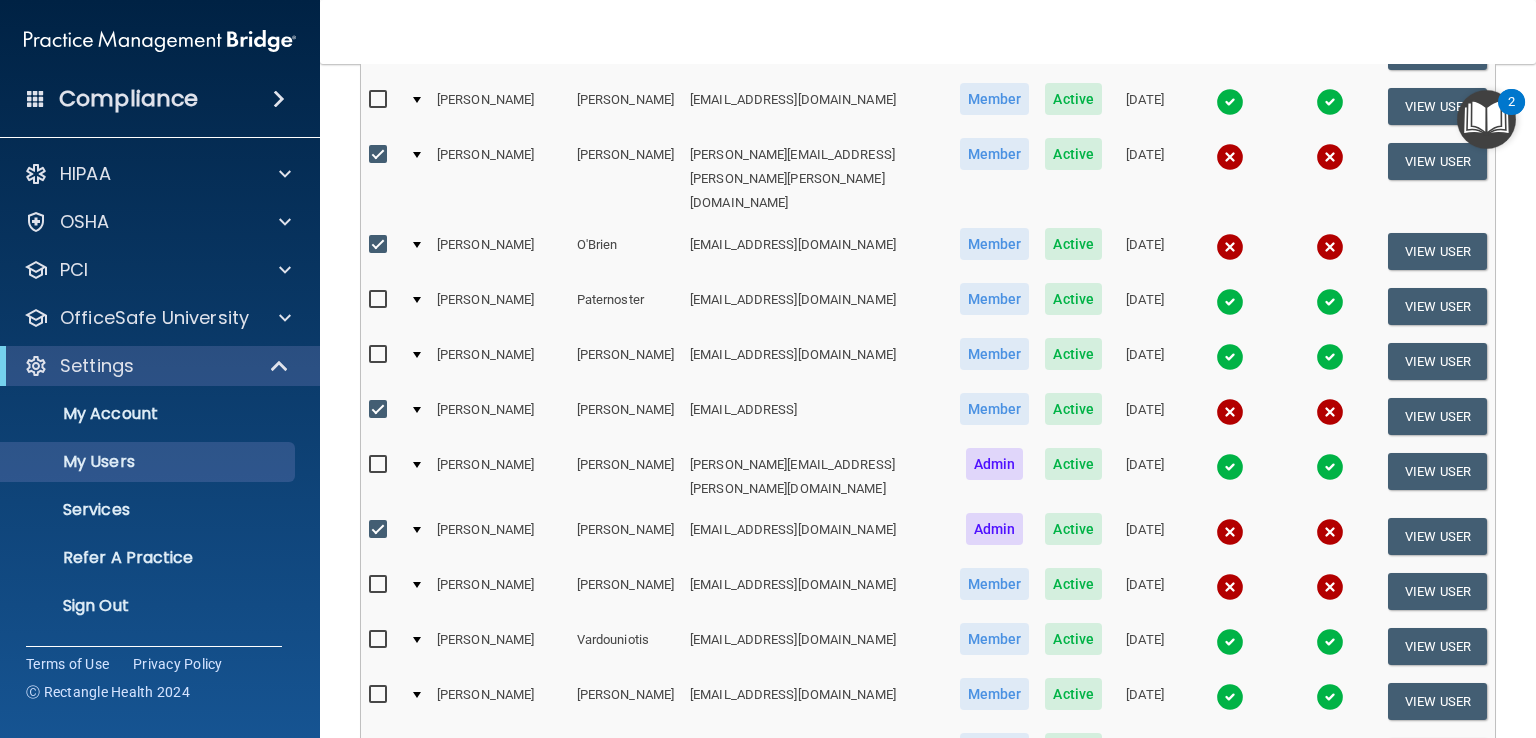 click at bounding box center (380, 585) 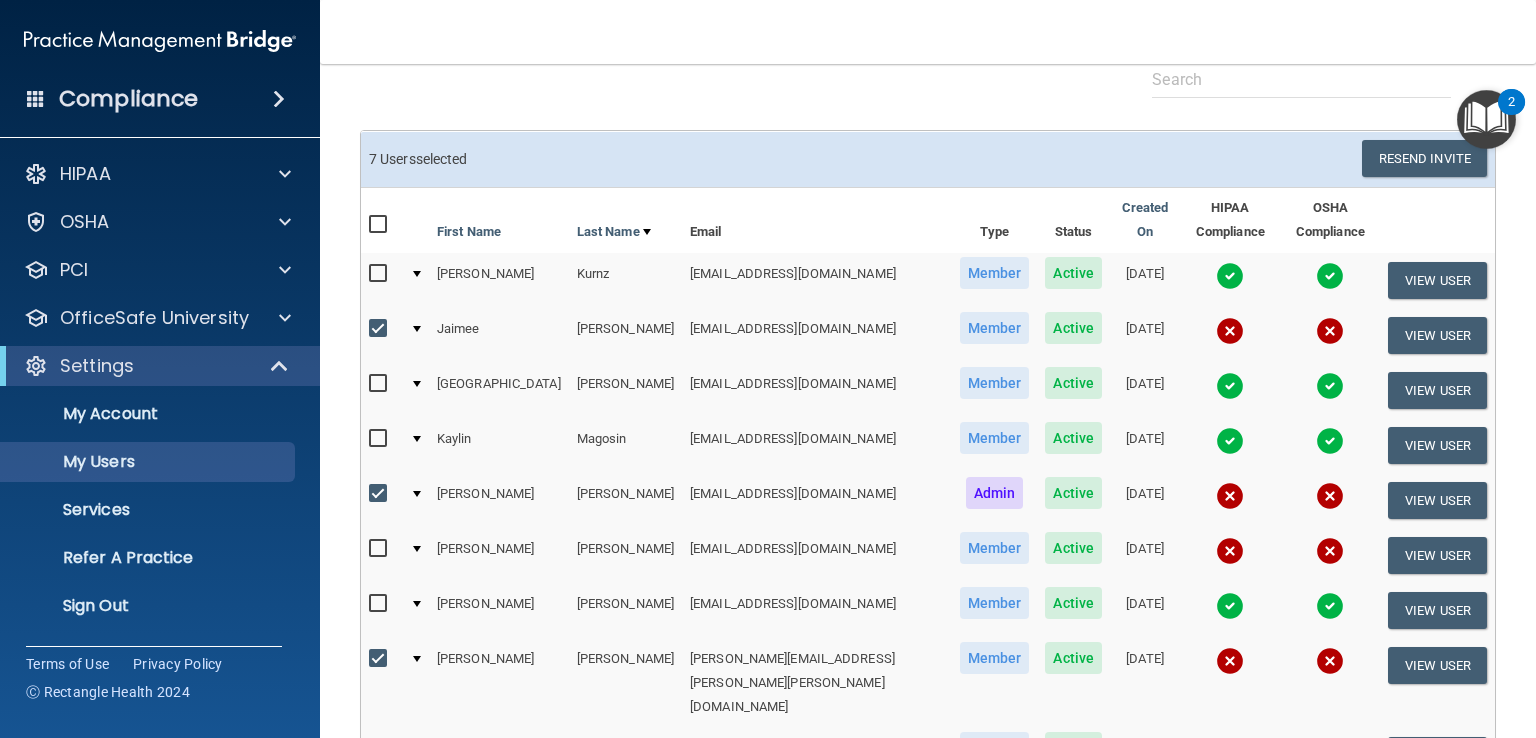 scroll, scrollTop: 0, scrollLeft: 0, axis: both 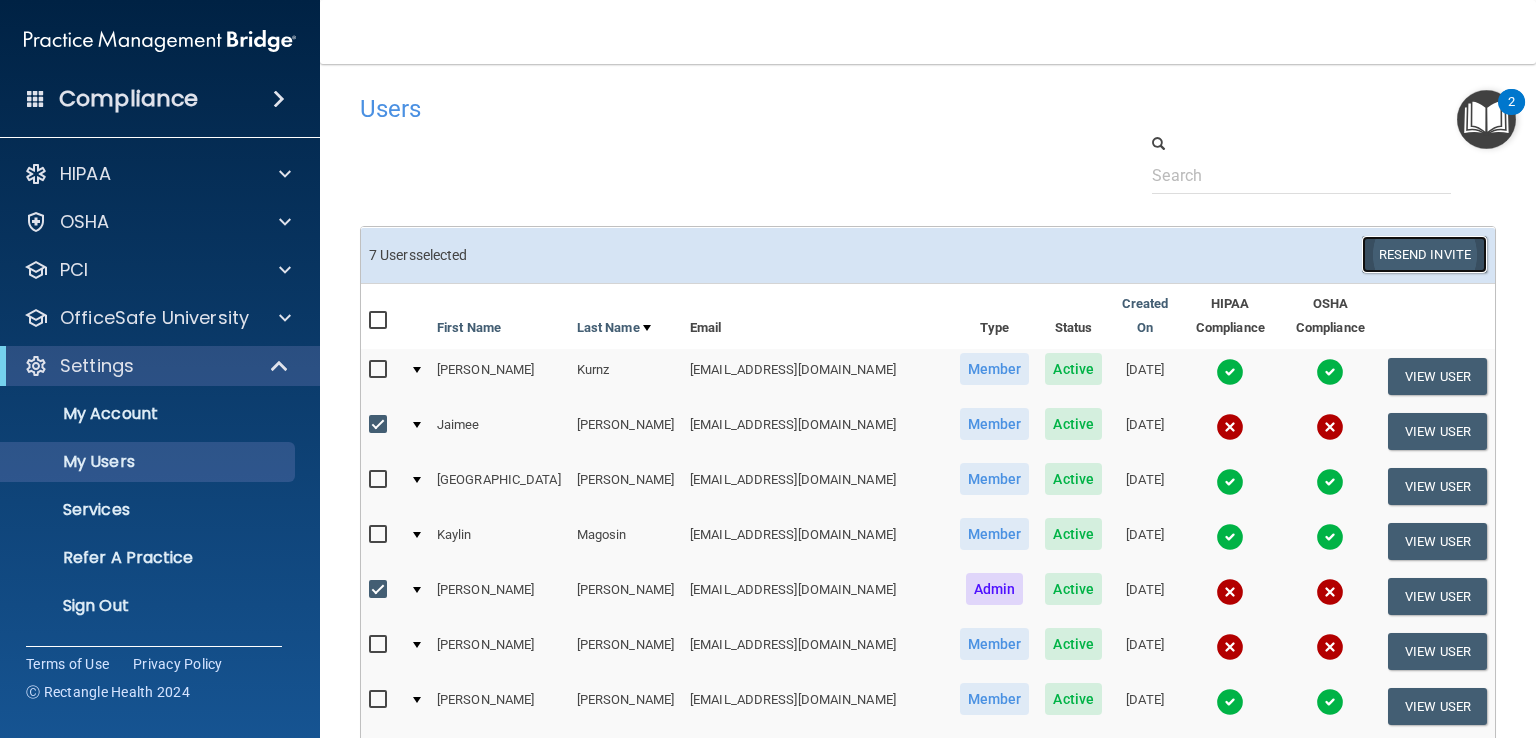 click on "Resend Invite" at bounding box center (1424, 254) 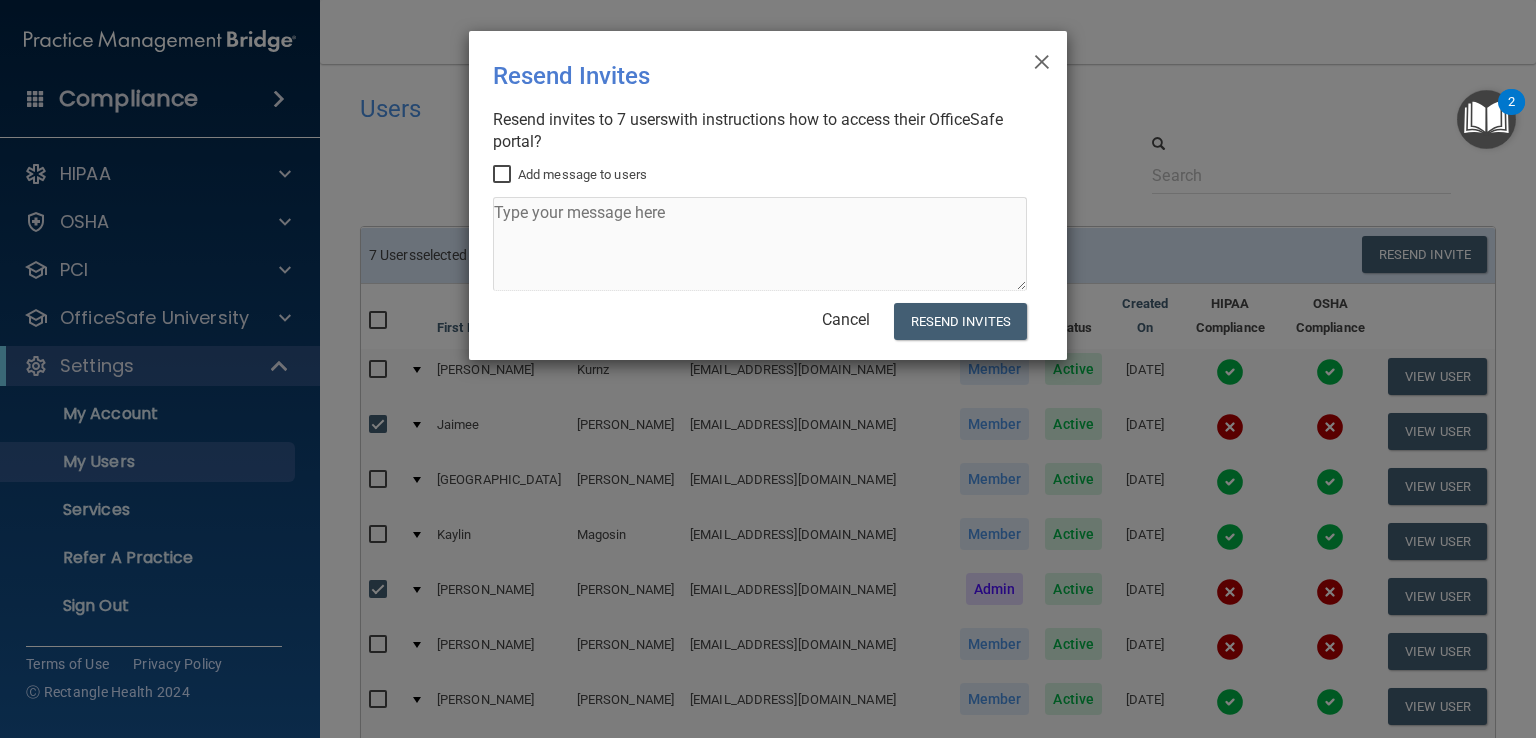 click on "Add message to users" at bounding box center [504, 175] 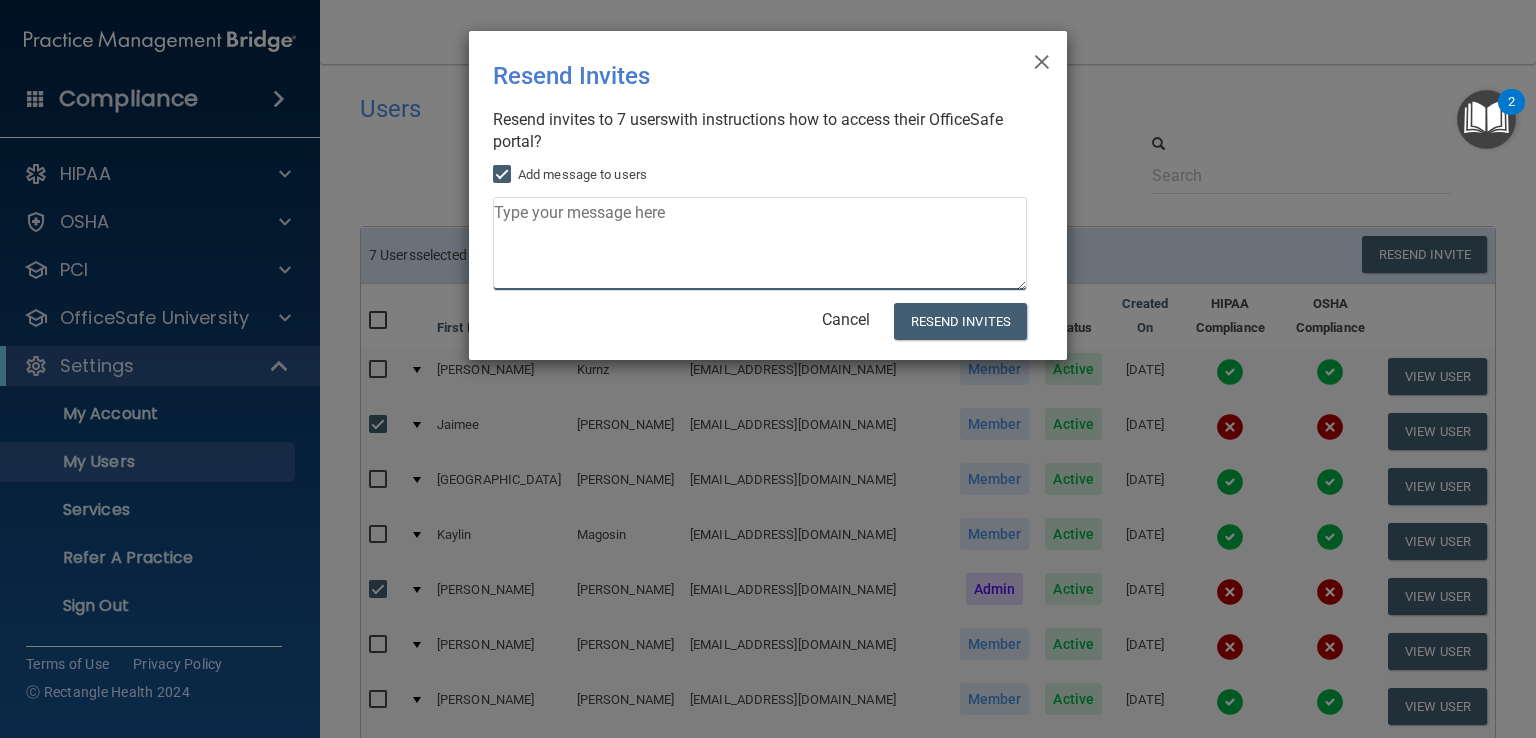 click at bounding box center (760, 244) 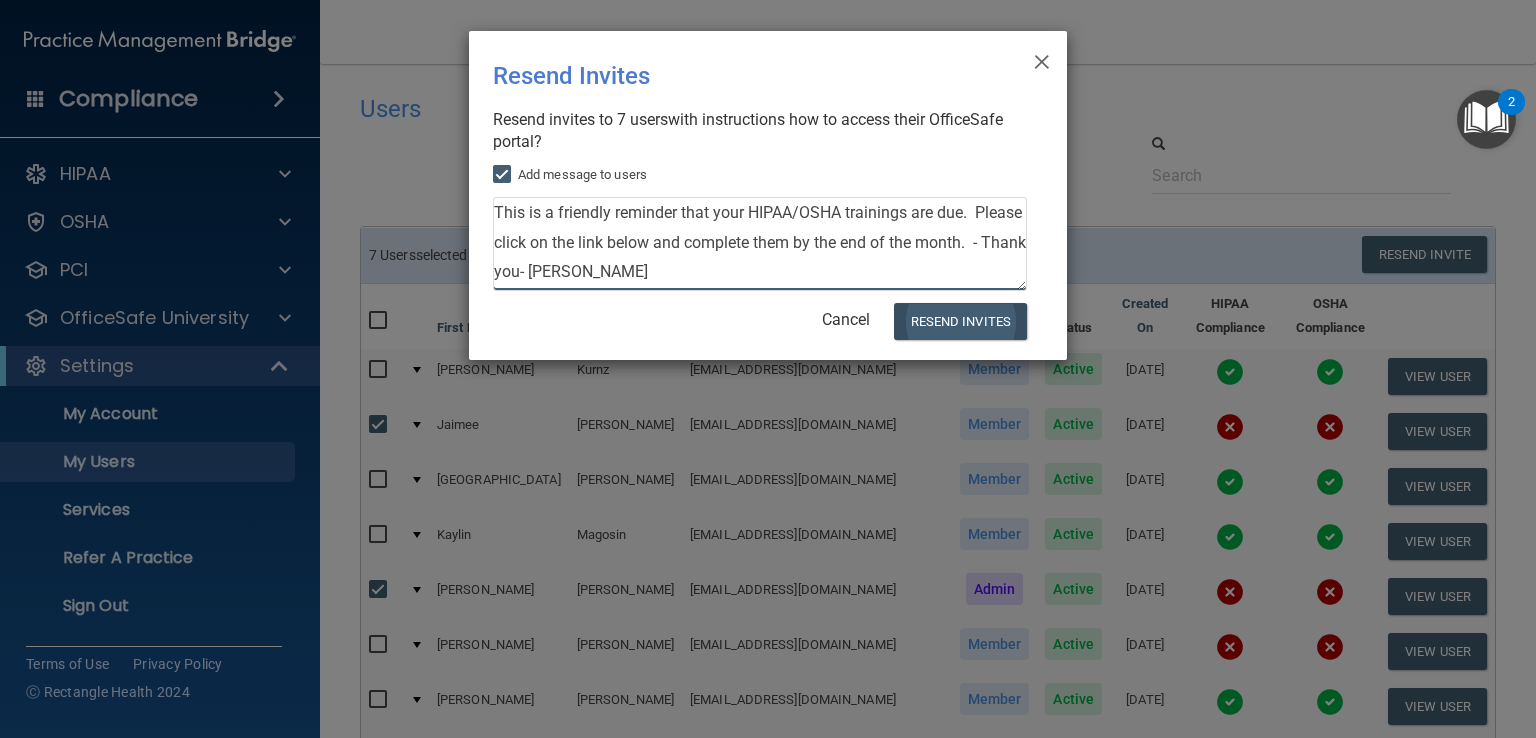 type on "This is a friendly reminder that your HIPAA/OSHA trainings are due.  Please click on the link below and complete them by the end of the month.  - Thank you- [PERSON_NAME]" 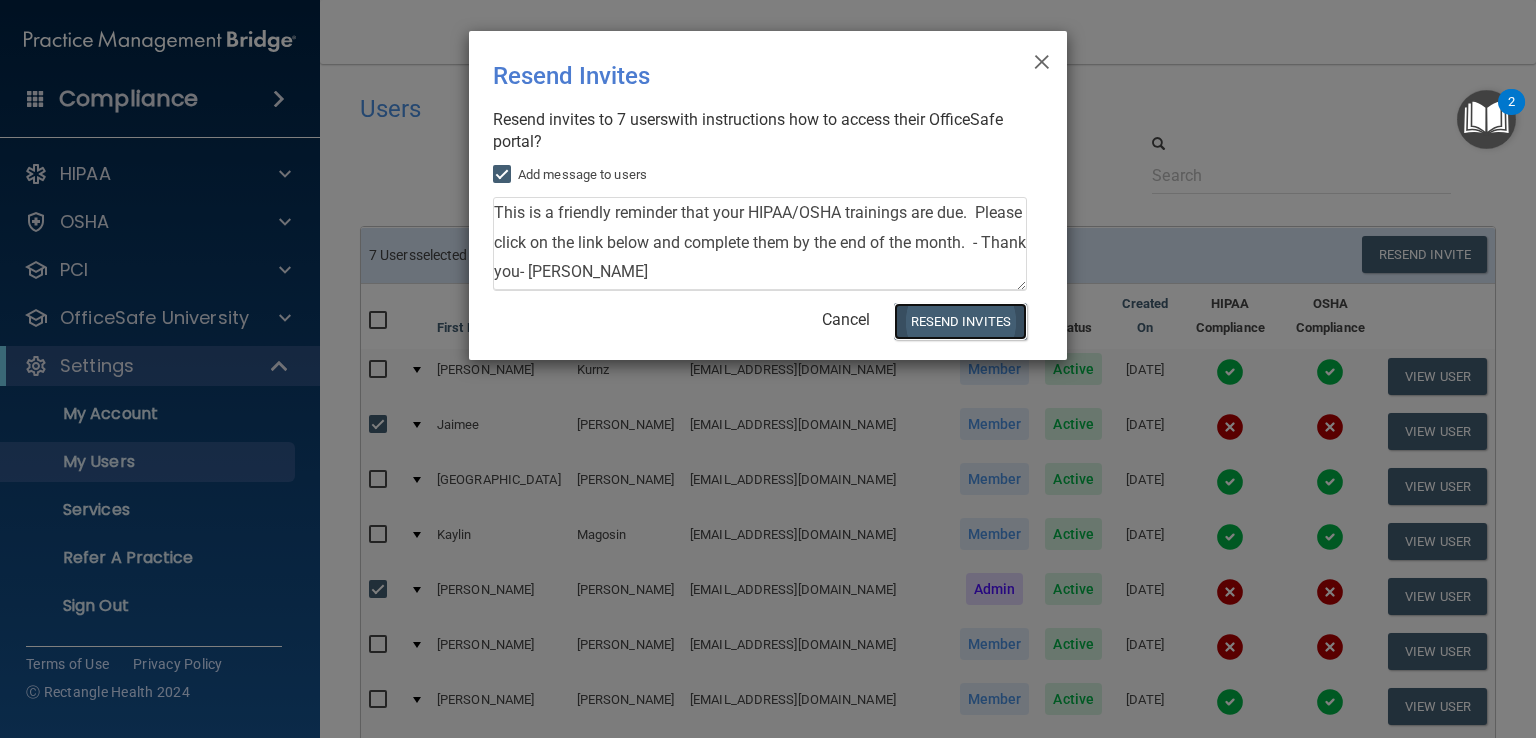 click on "Resend Invites" at bounding box center [960, 321] 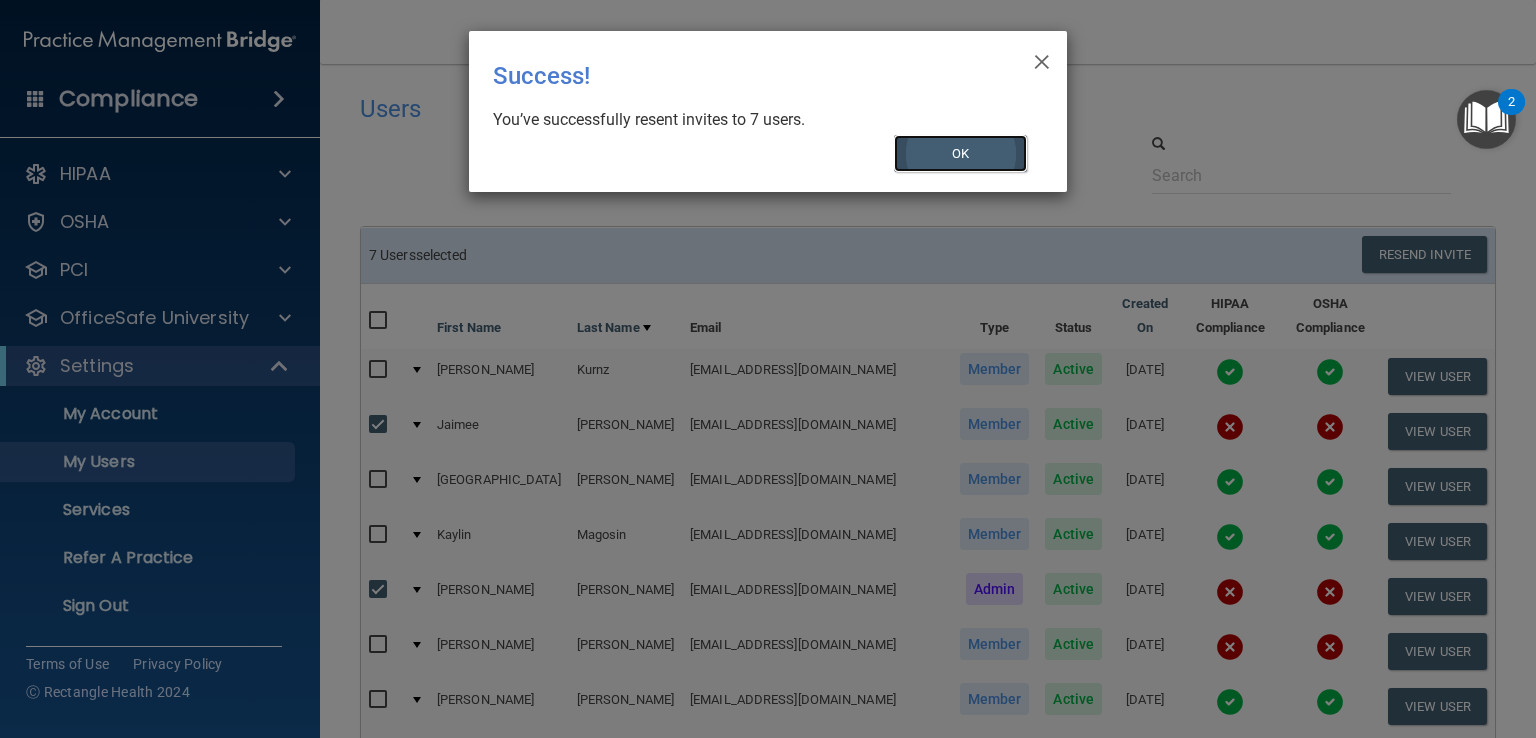click on "OK" at bounding box center (961, 153) 